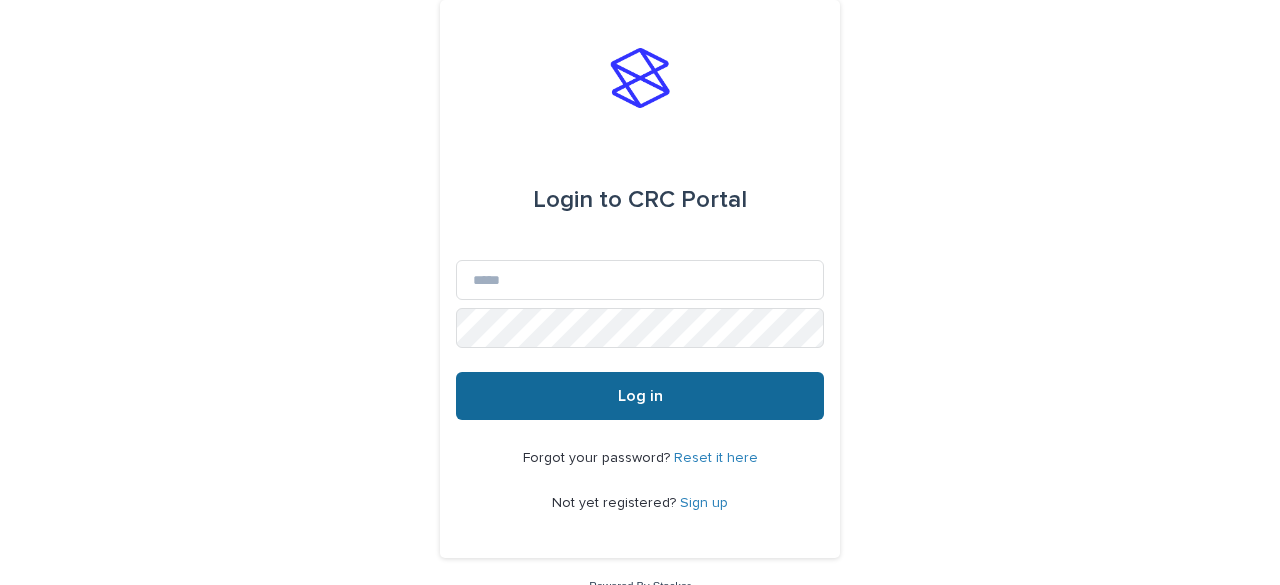 scroll, scrollTop: 0, scrollLeft: 0, axis: both 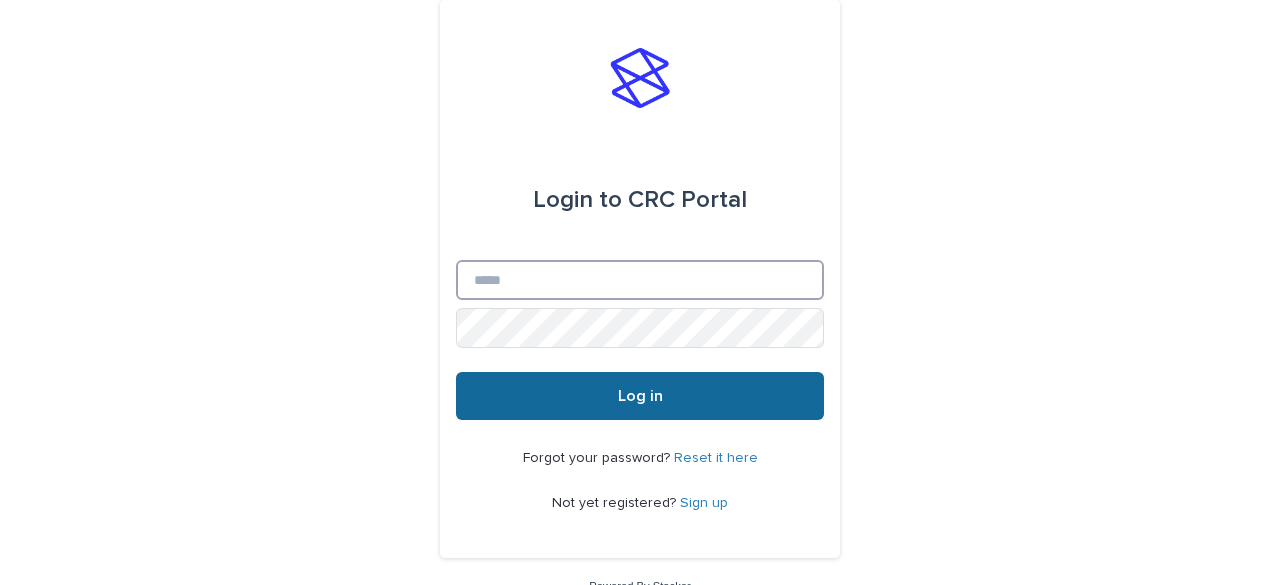 type on "**********" 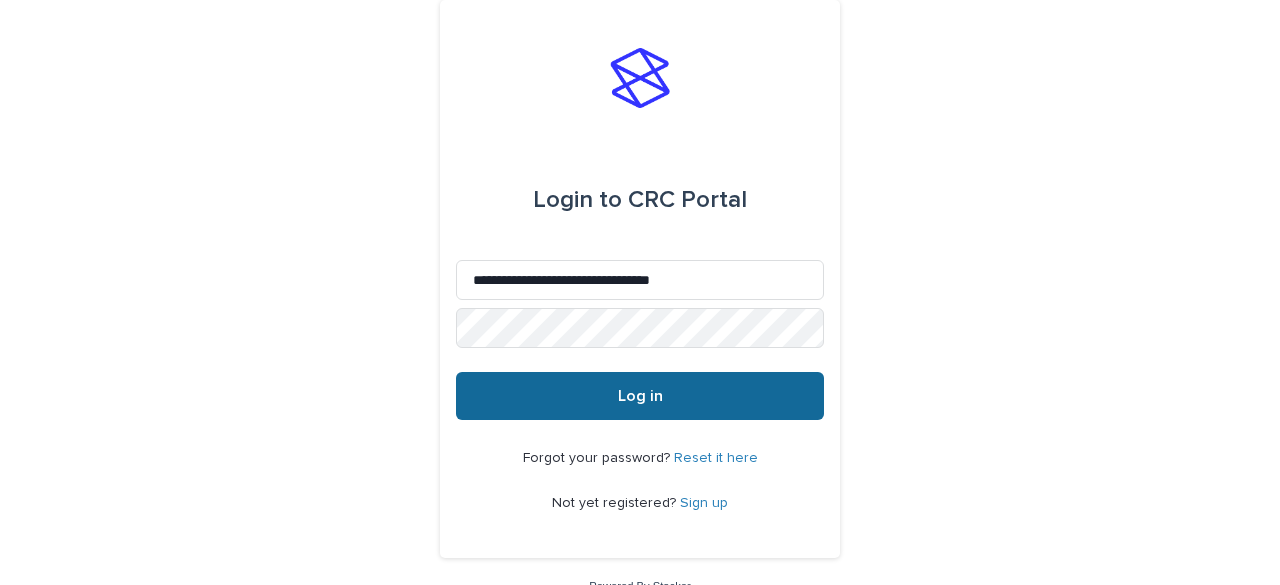 click on "Log in" at bounding box center (640, 396) 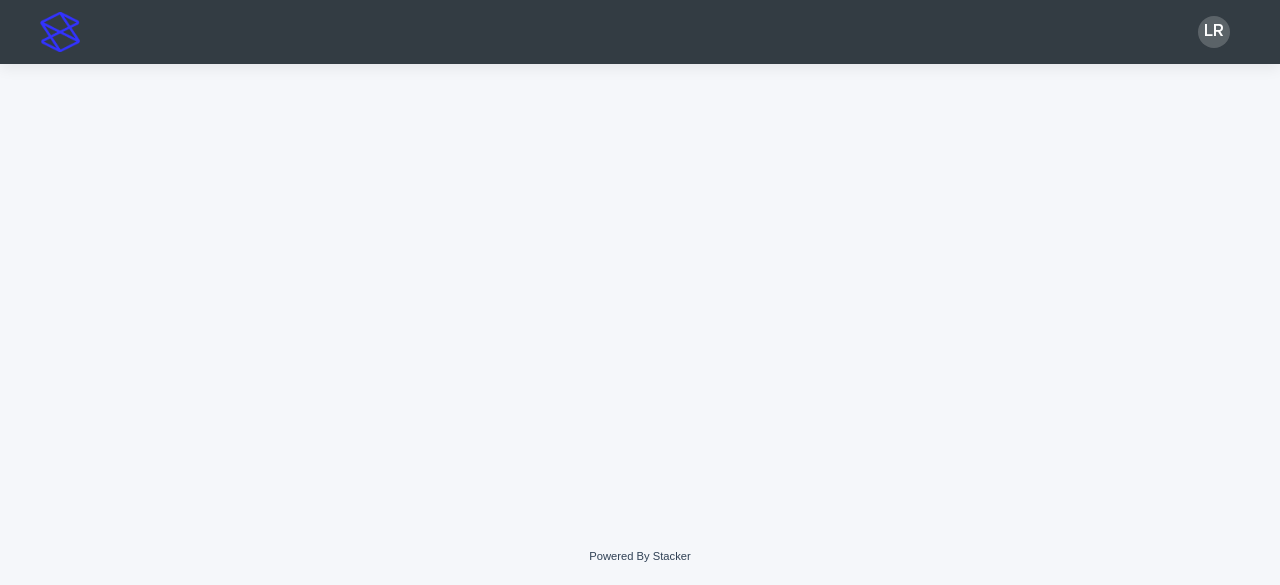 scroll, scrollTop: 0, scrollLeft: 0, axis: both 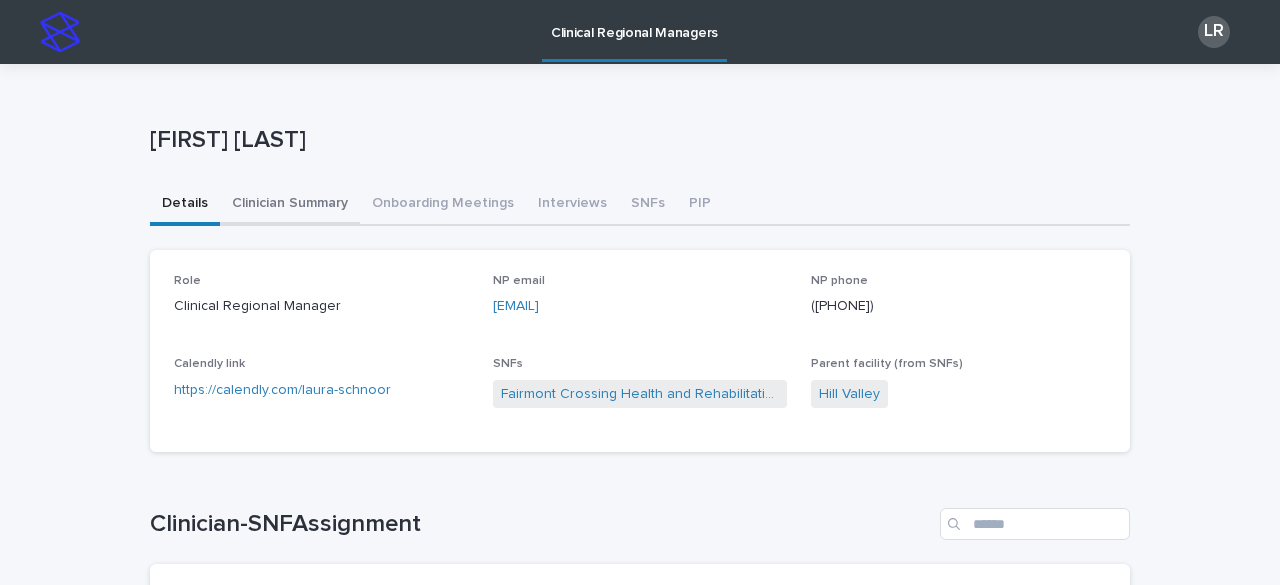 click on "Clinician Summary" at bounding box center [290, 205] 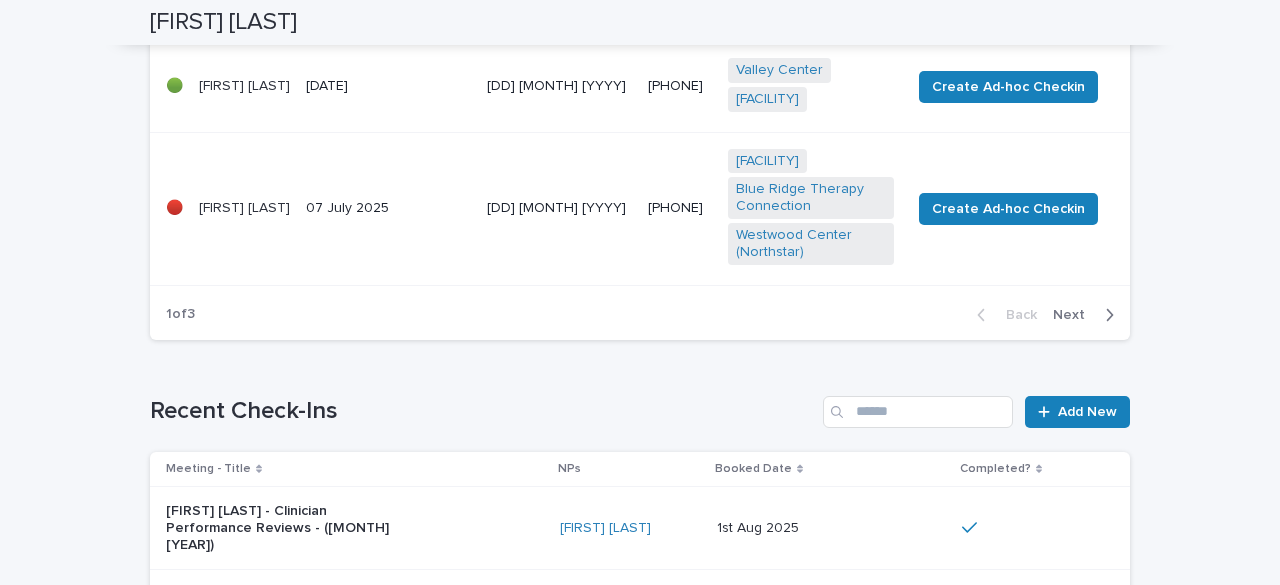 scroll, scrollTop: 1096, scrollLeft: 0, axis: vertical 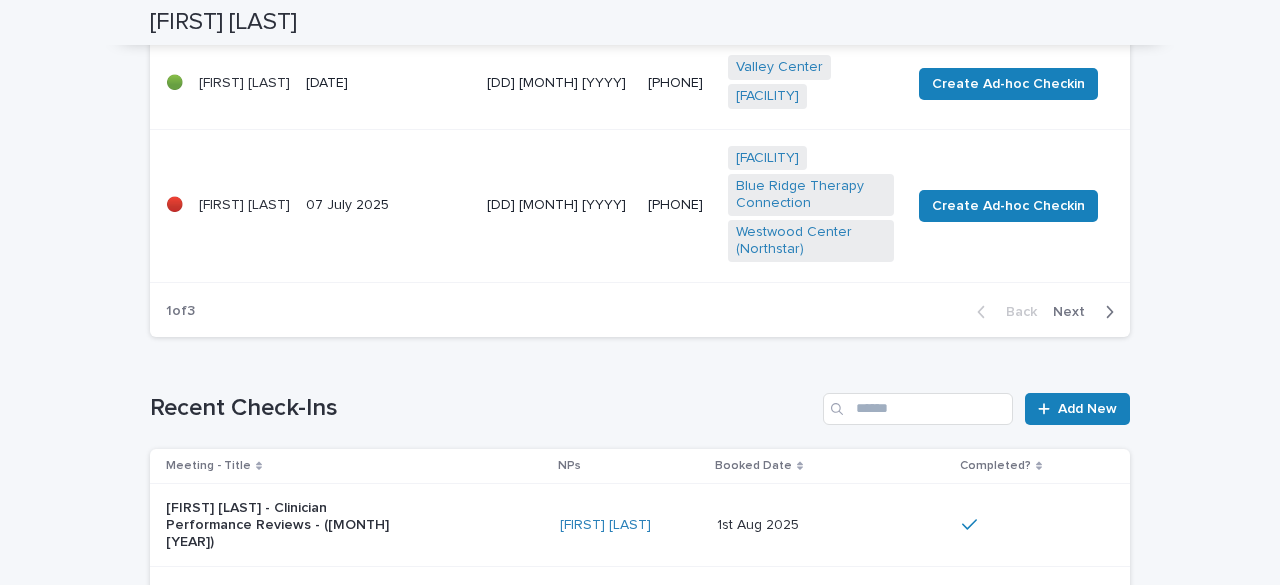 click on "Next" at bounding box center (1075, 312) 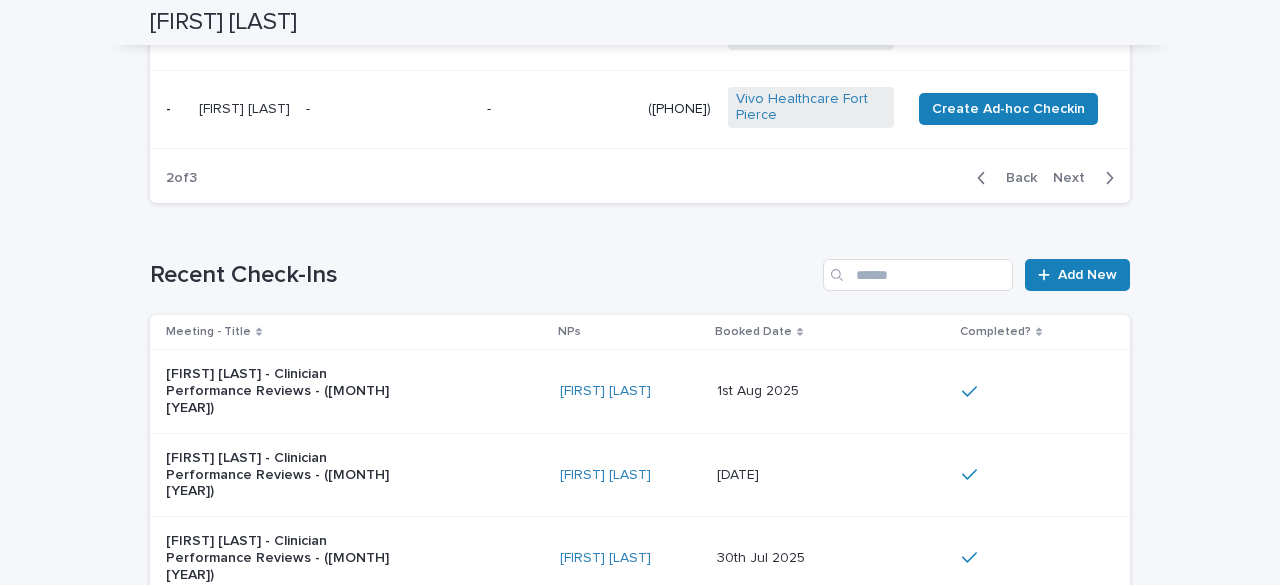 scroll, scrollTop: 1338, scrollLeft: 0, axis: vertical 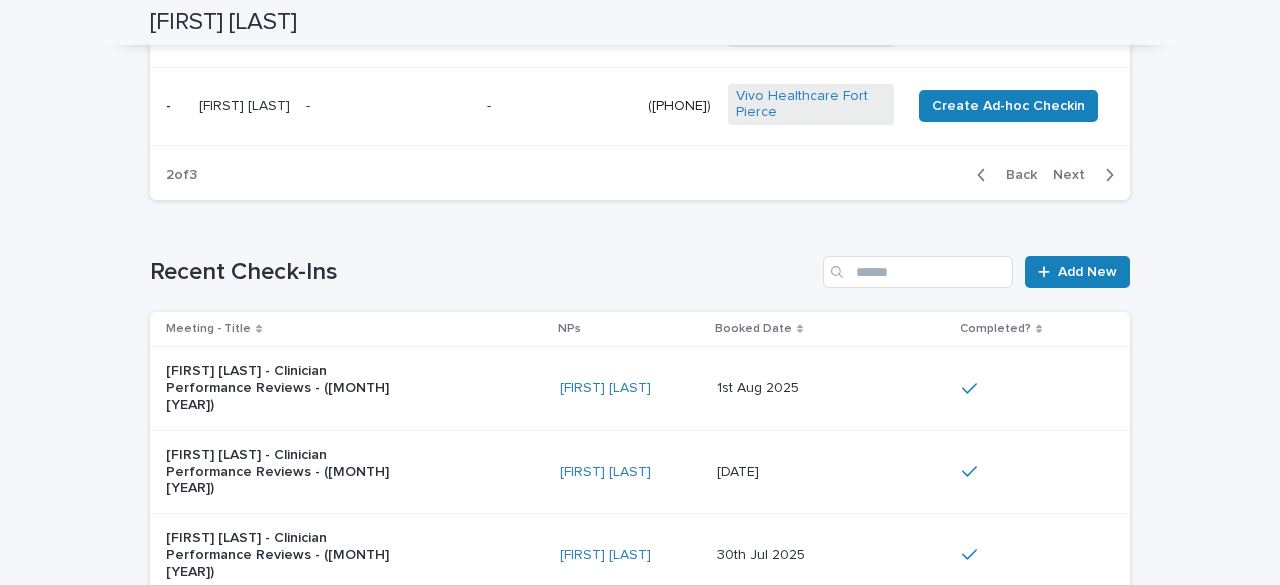 click on "Next" at bounding box center (1075, 175) 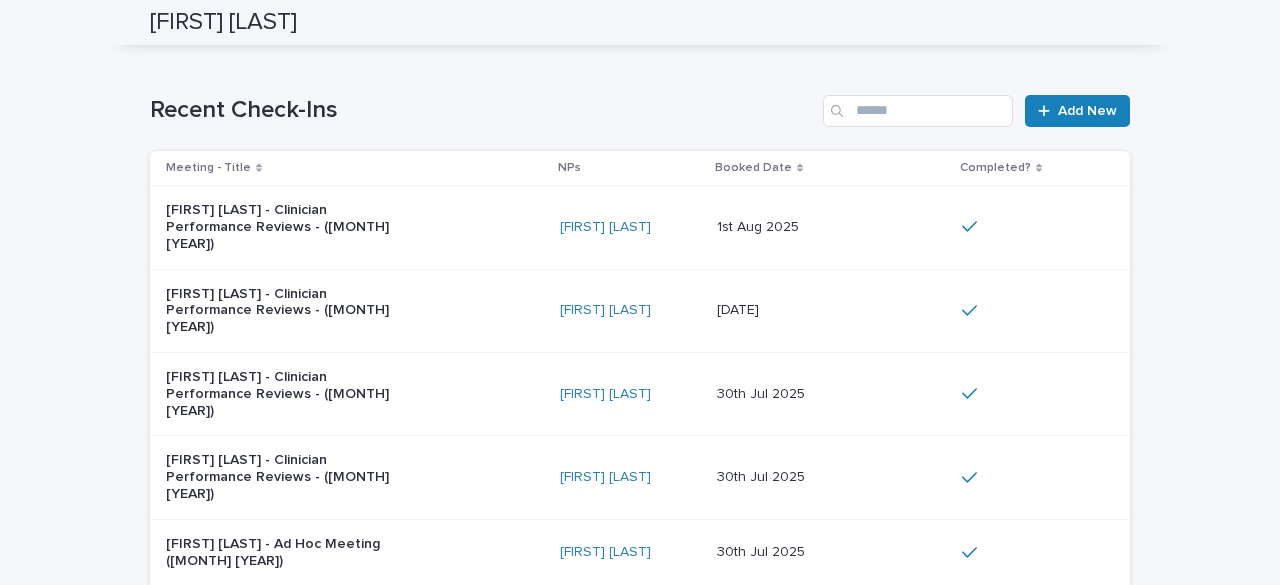 scroll, scrollTop: 0, scrollLeft: 0, axis: both 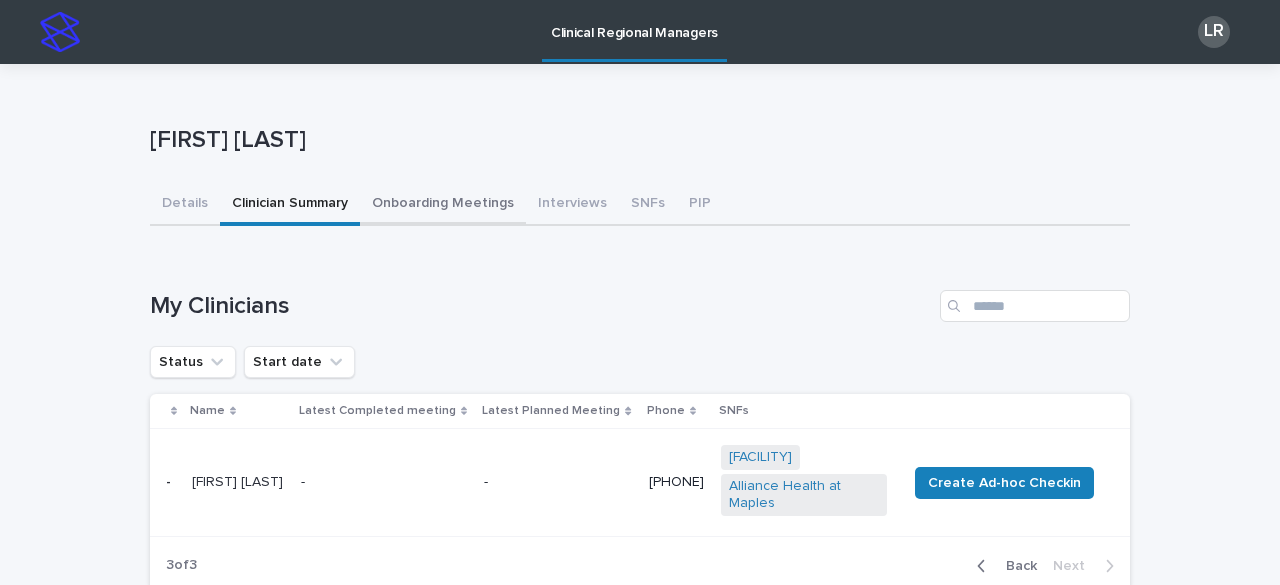 click on "Onboarding Meetings" at bounding box center (443, 205) 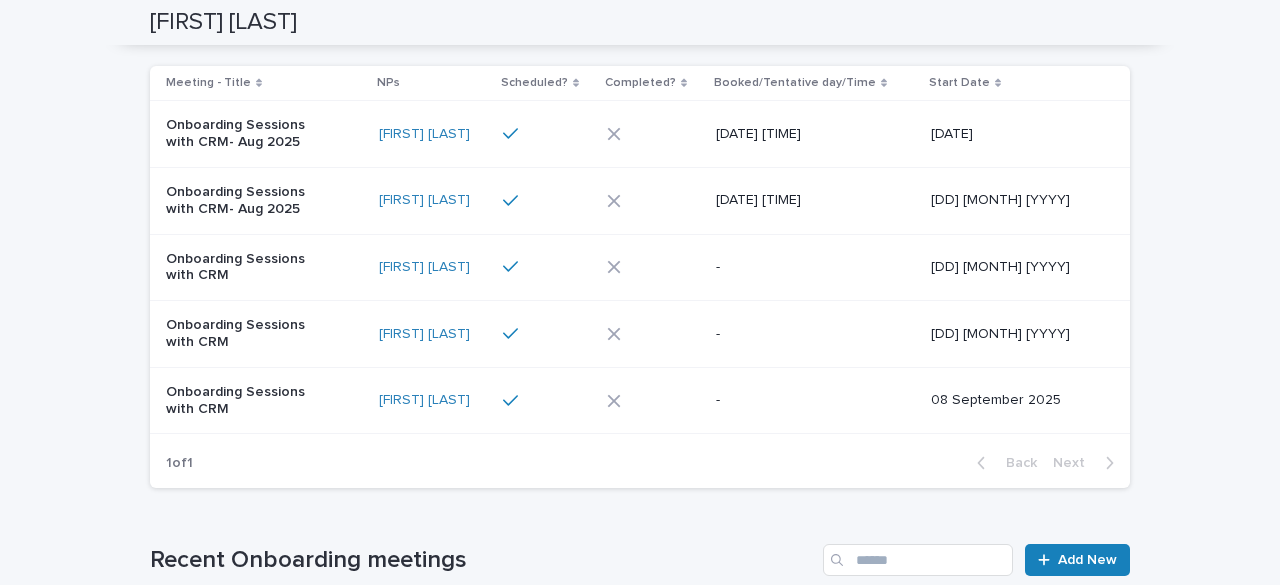 scroll, scrollTop: 281, scrollLeft: 0, axis: vertical 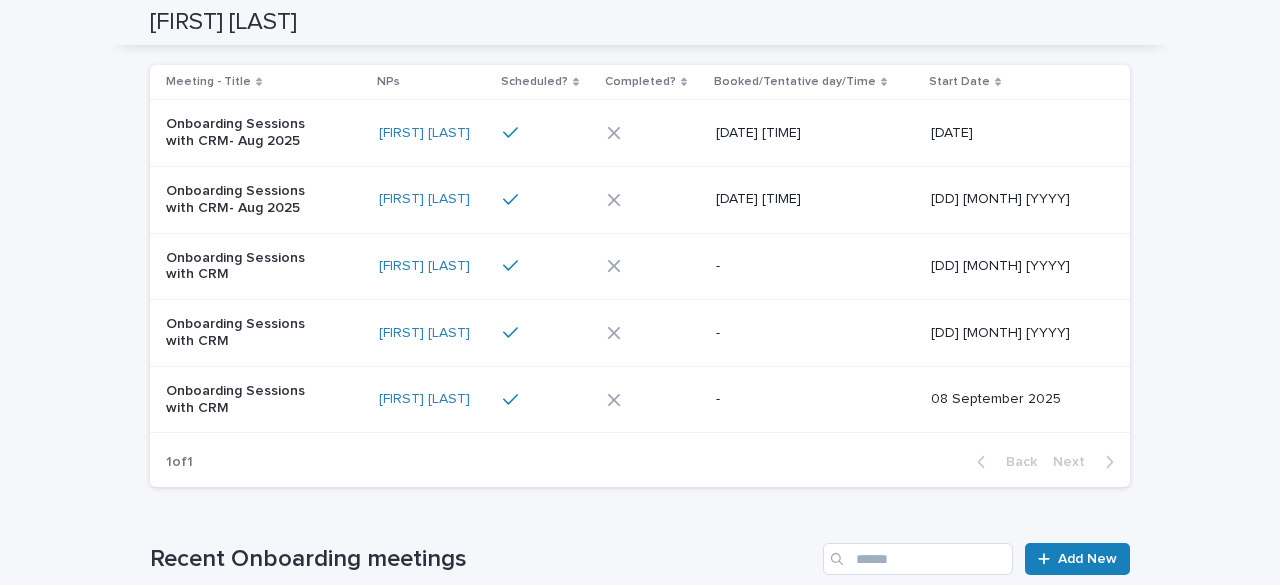 click at bounding box center [648, 133] 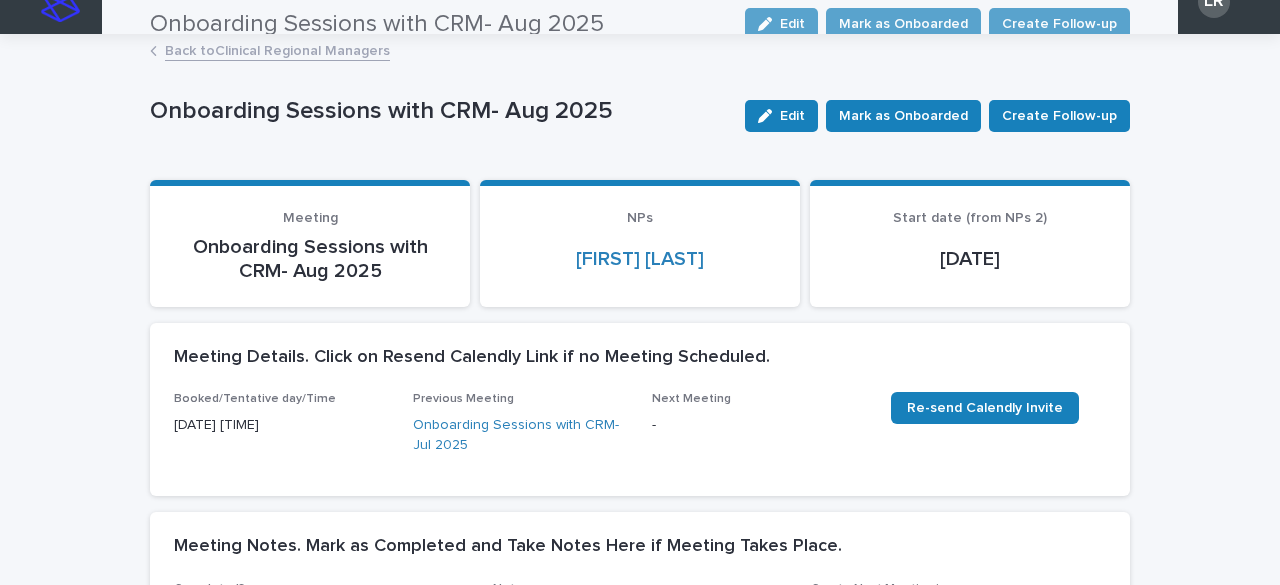 scroll, scrollTop: 28, scrollLeft: 0, axis: vertical 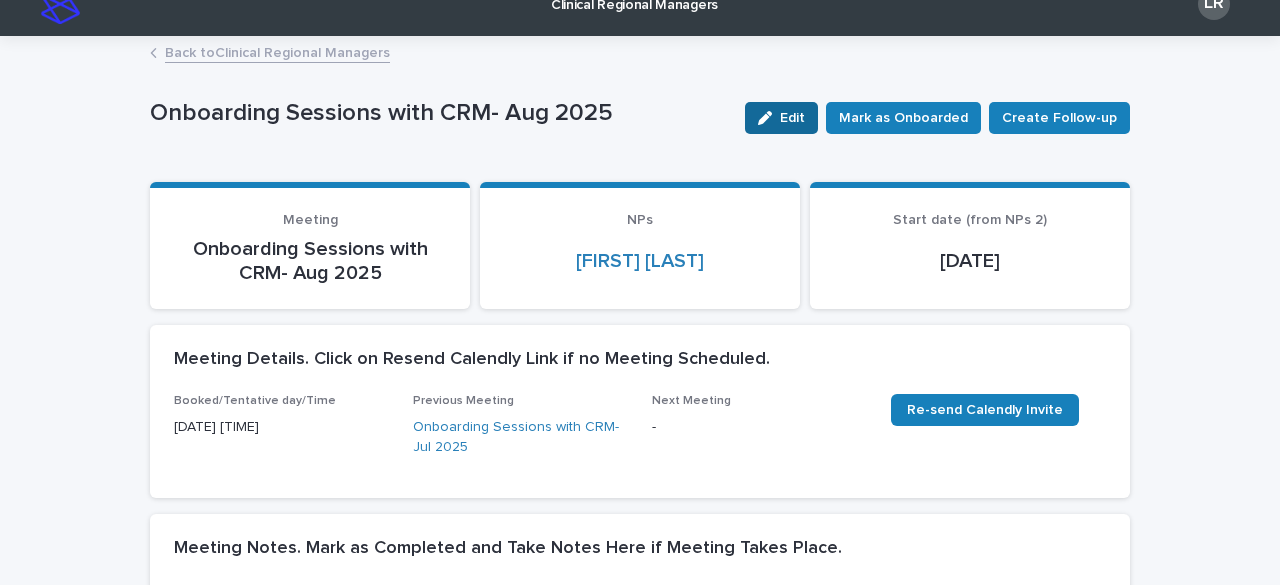 click on "Edit" at bounding box center (792, 118) 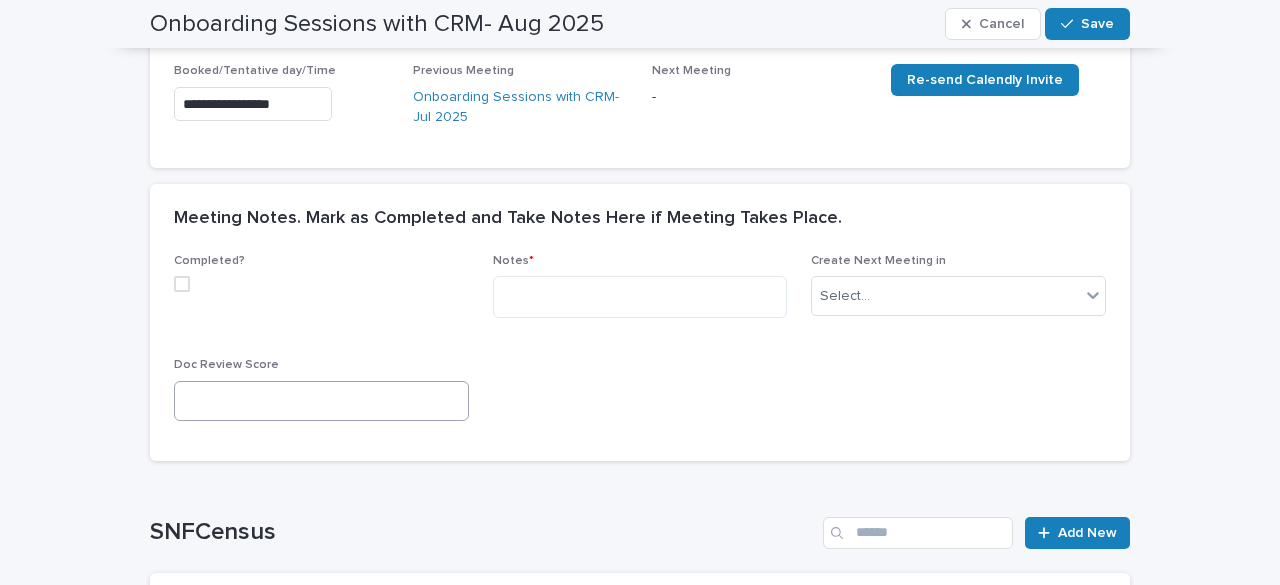 scroll, scrollTop: 359, scrollLeft: 0, axis: vertical 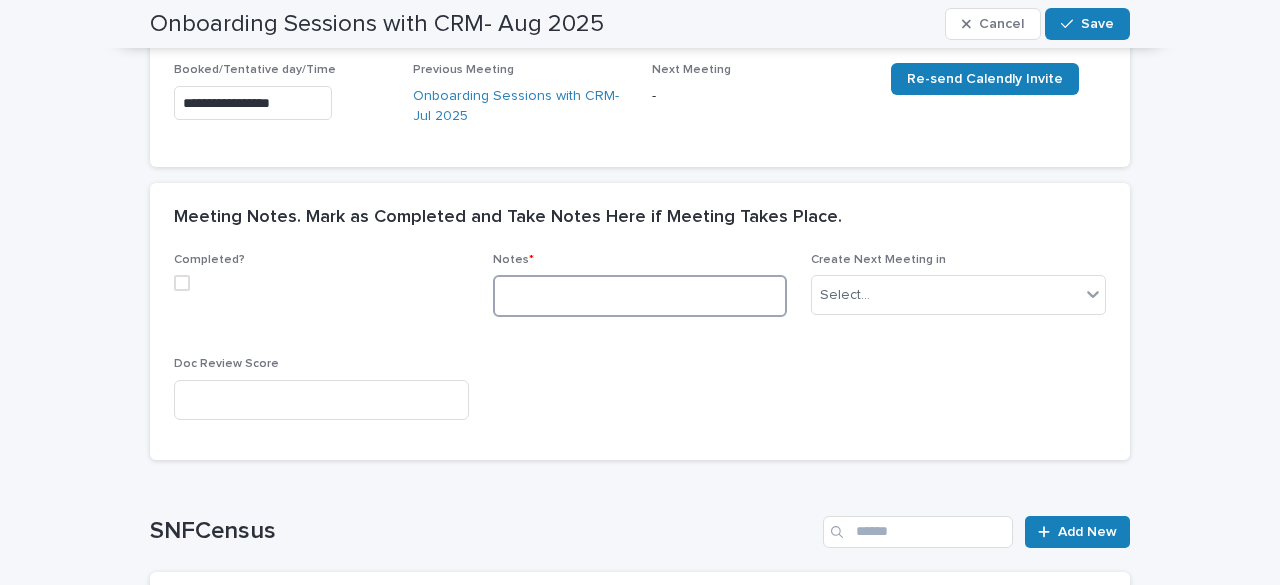 click at bounding box center [640, 296] 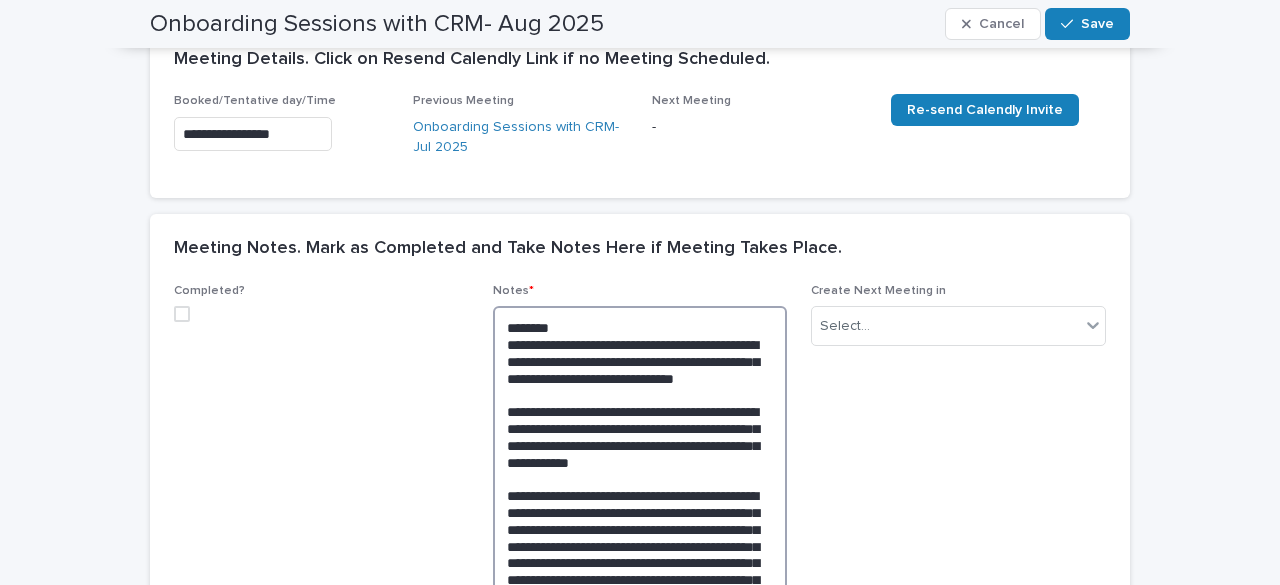 scroll, scrollTop: 327, scrollLeft: 0, axis: vertical 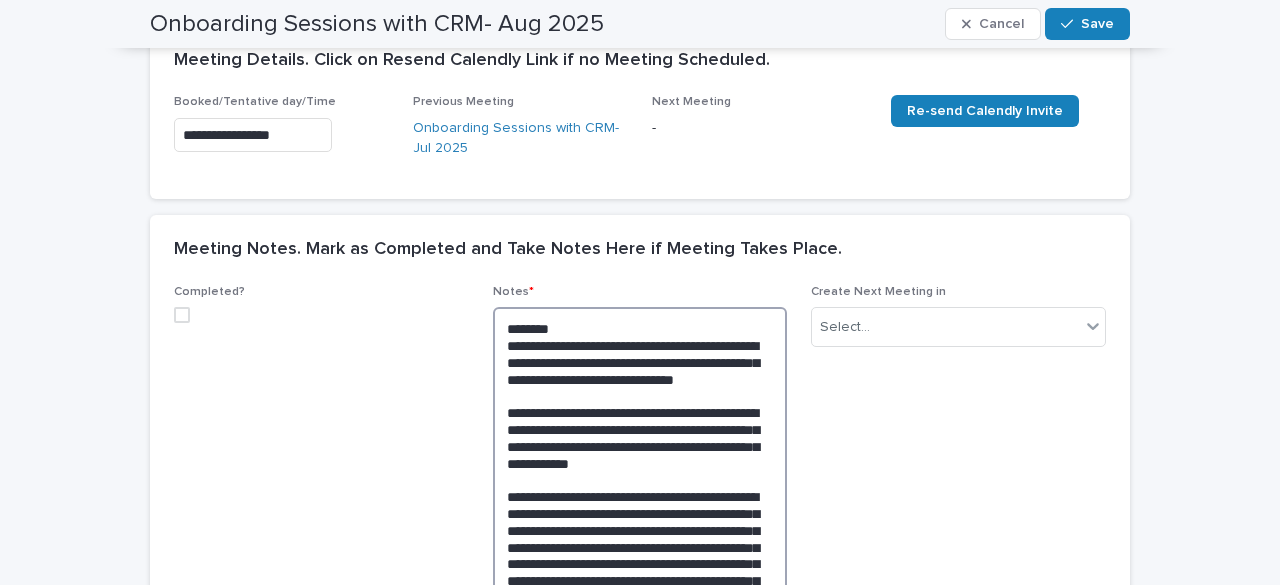 click at bounding box center (182, 315) 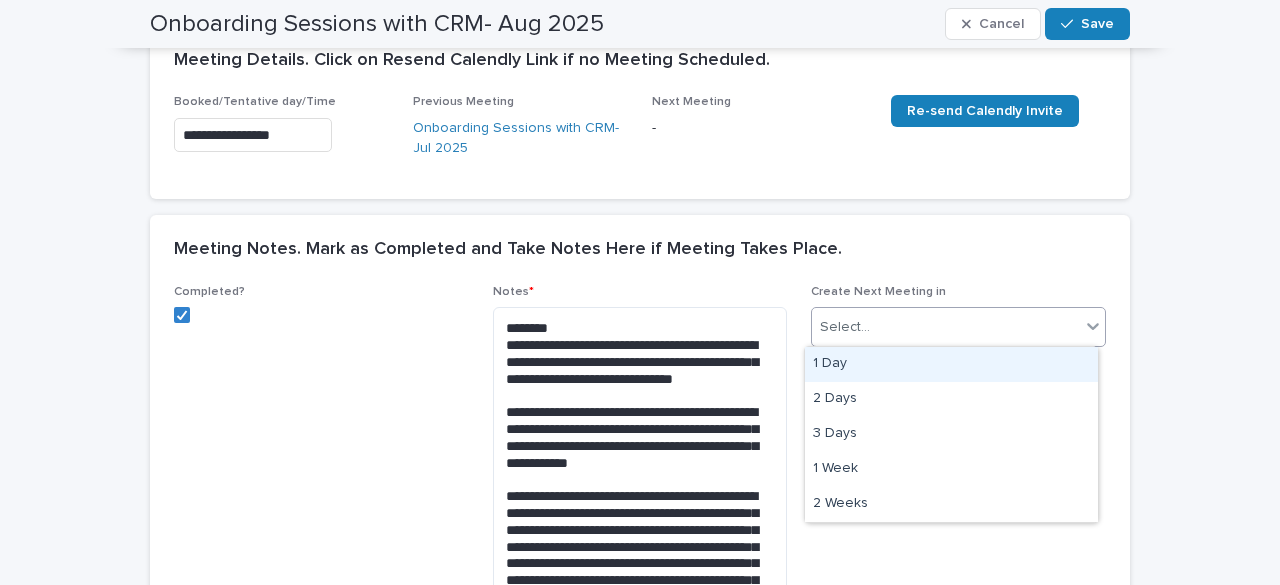 click on "Select..." at bounding box center (946, 327) 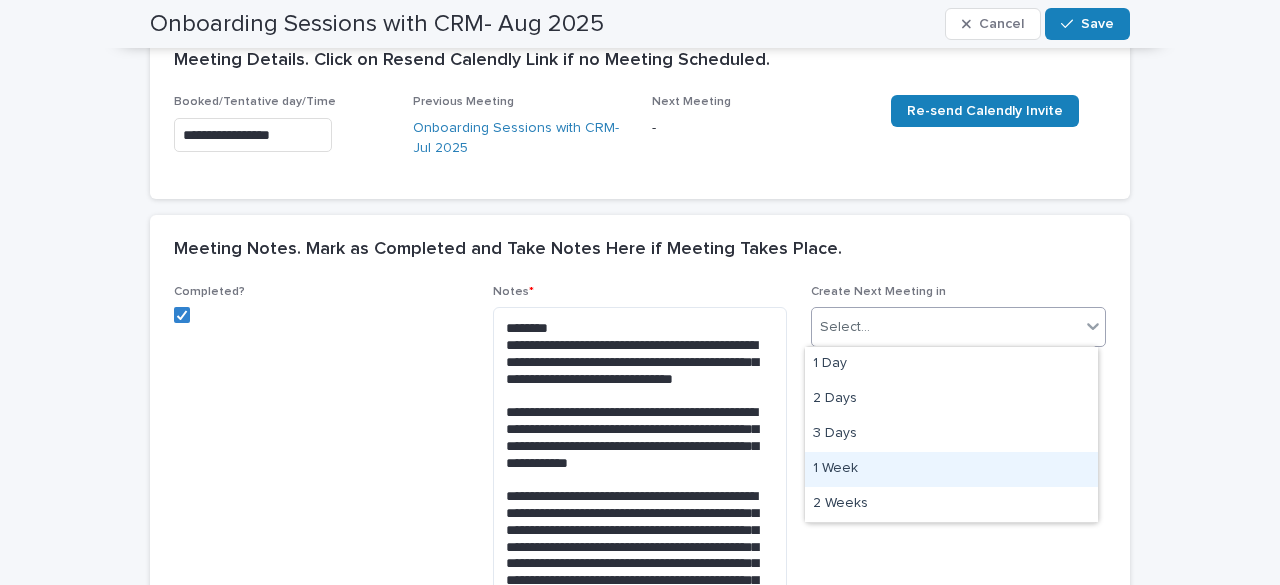 click on "1 Week" at bounding box center [951, 469] 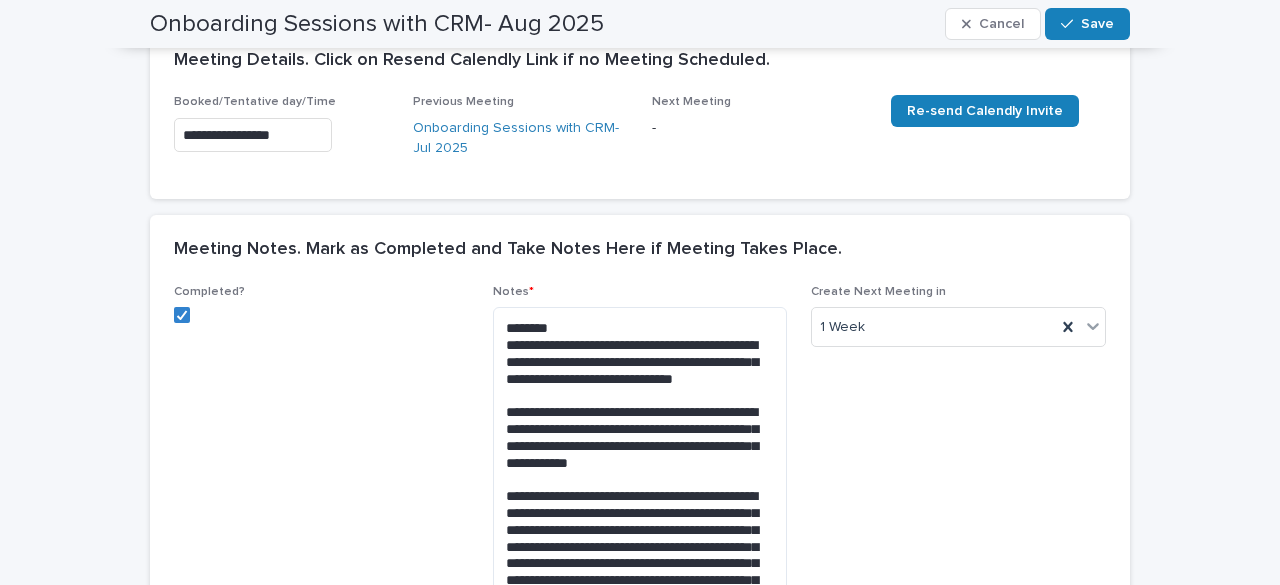 click on "Completed?" at bounding box center [321, 753] 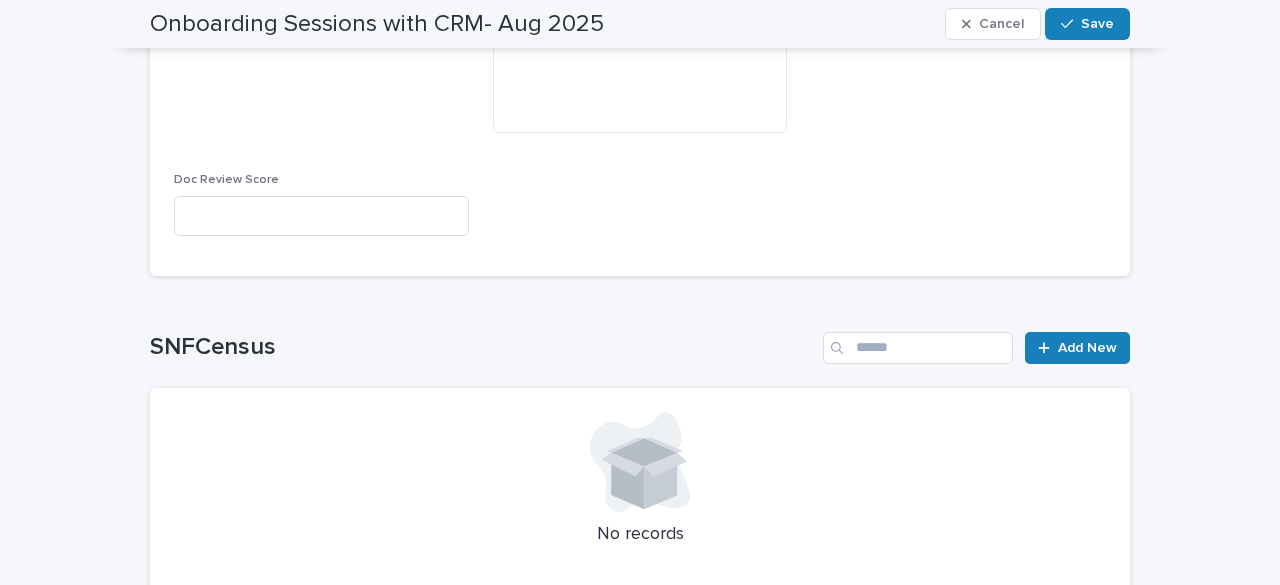 scroll, scrollTop: 1401, scrollLeft: 0, axis: vertical 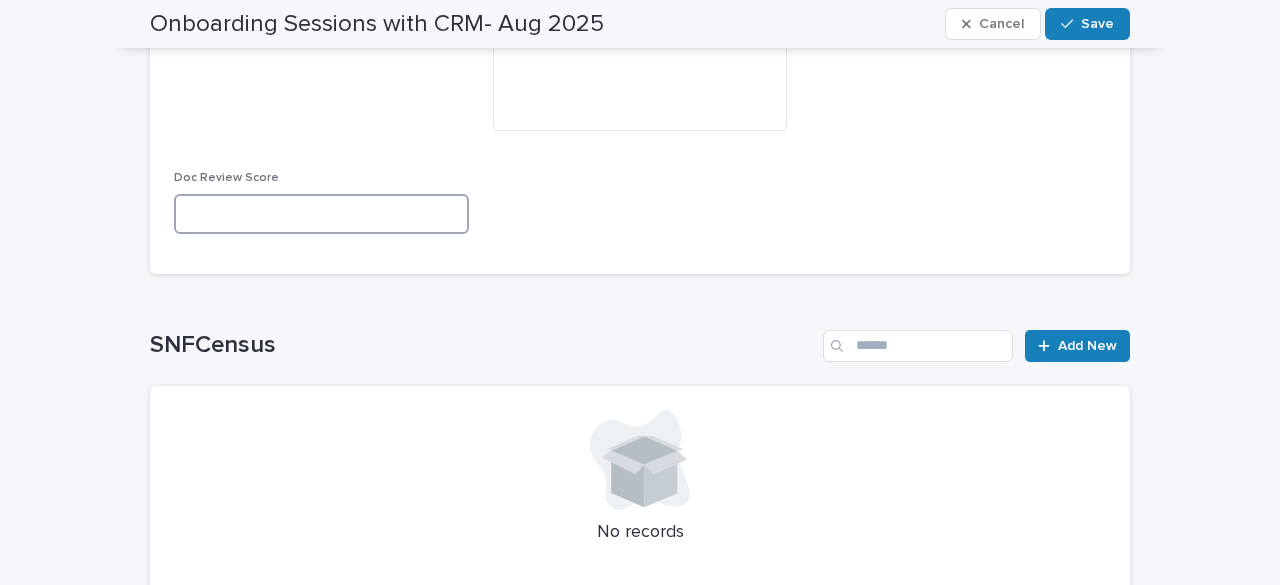 click at bounding box center (321, 214) 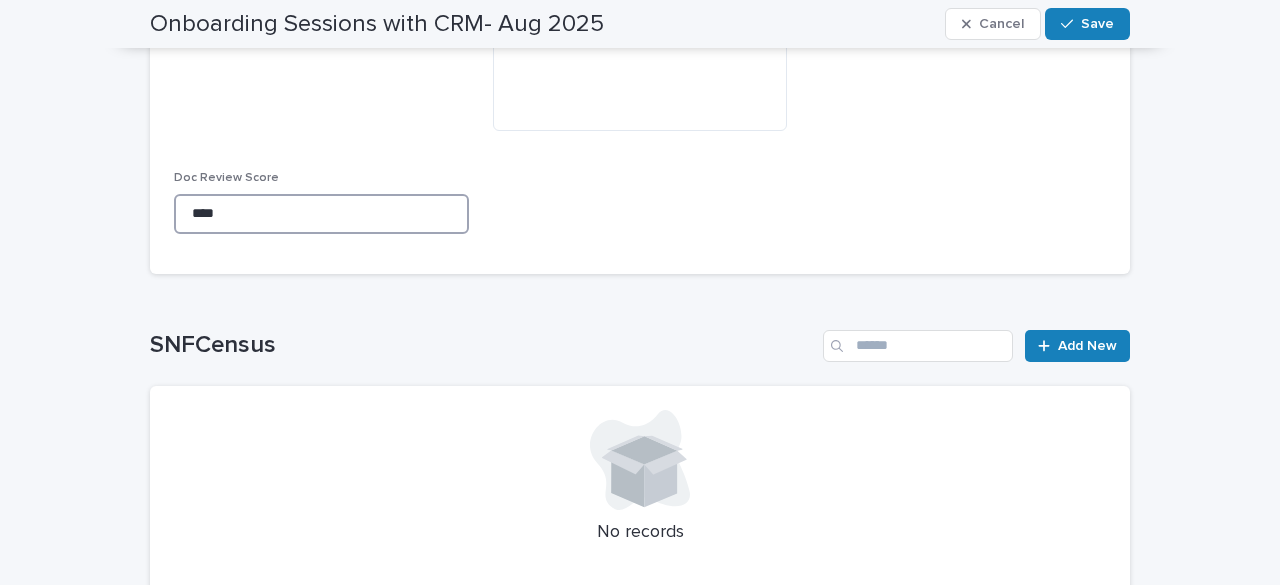 type on "****" 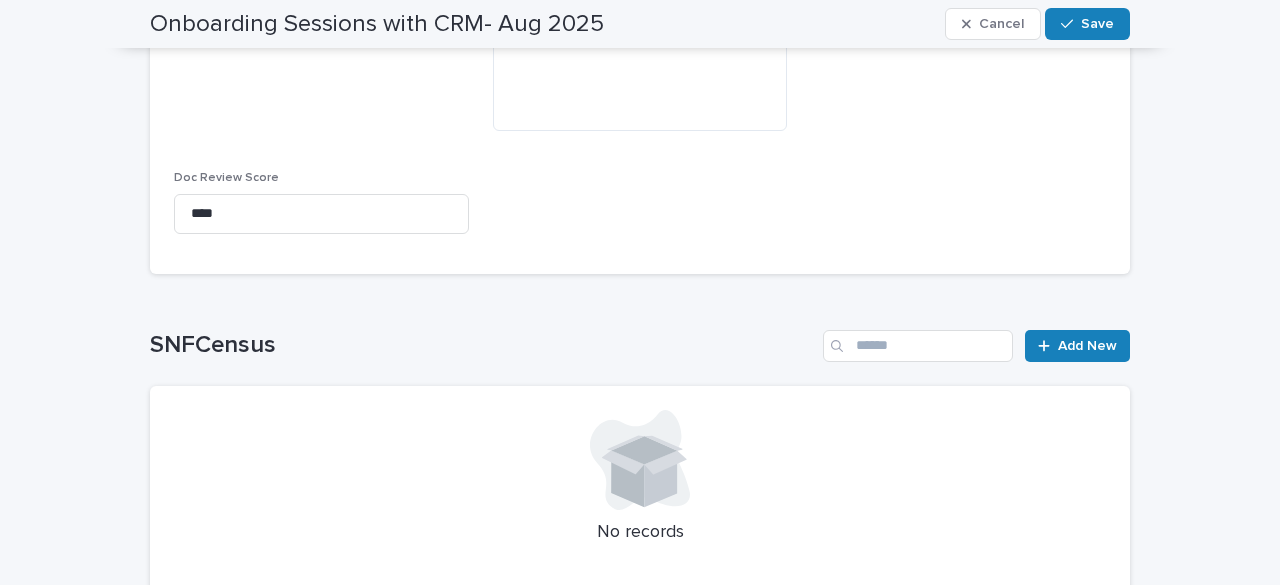 click on "Completed? Notes * Create Next Meeting in 1 Week Doc Review Score ****" at bounding box center [640, -270] 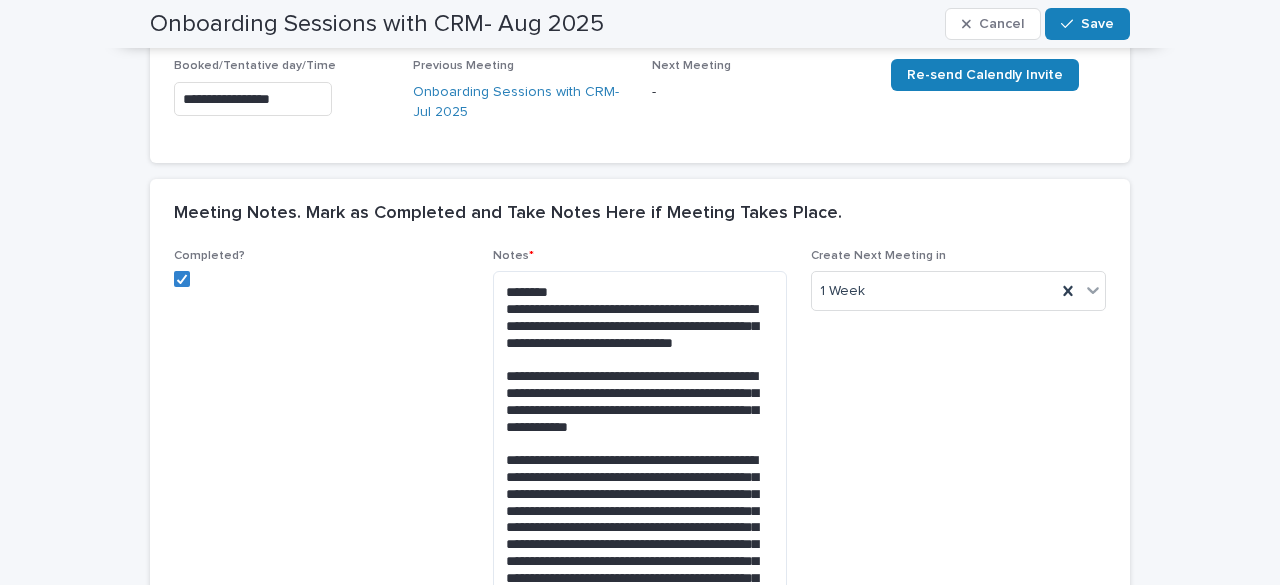 scroll, scrollTop: 0, scrollLeft: 0, axis: both 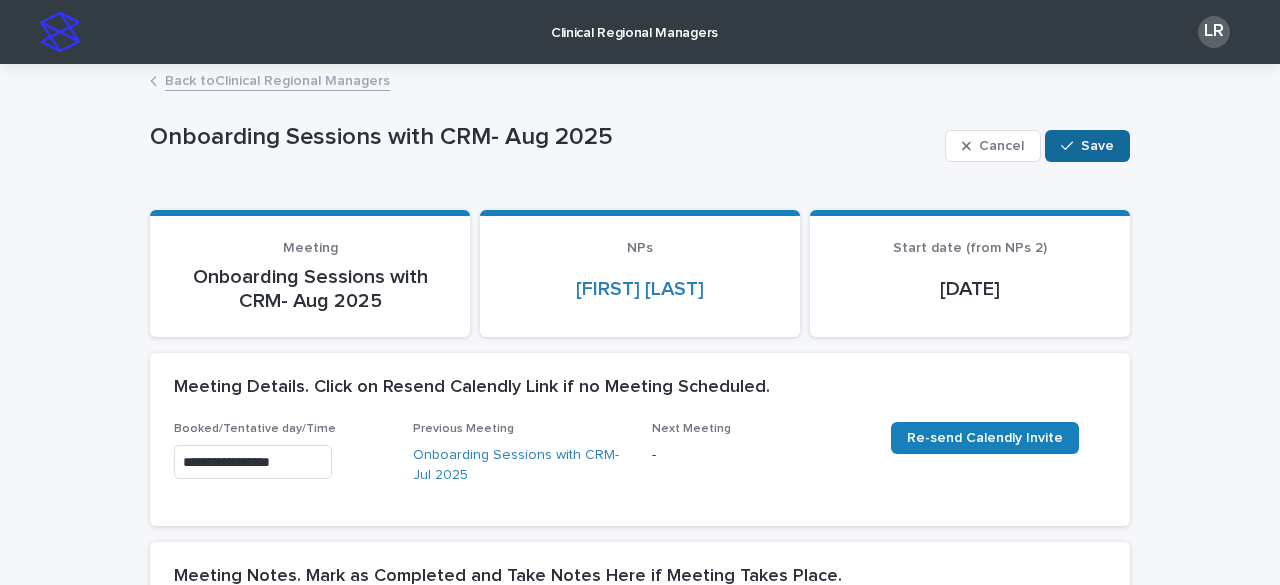 click on "Save" at bounding box center (1097, 146) 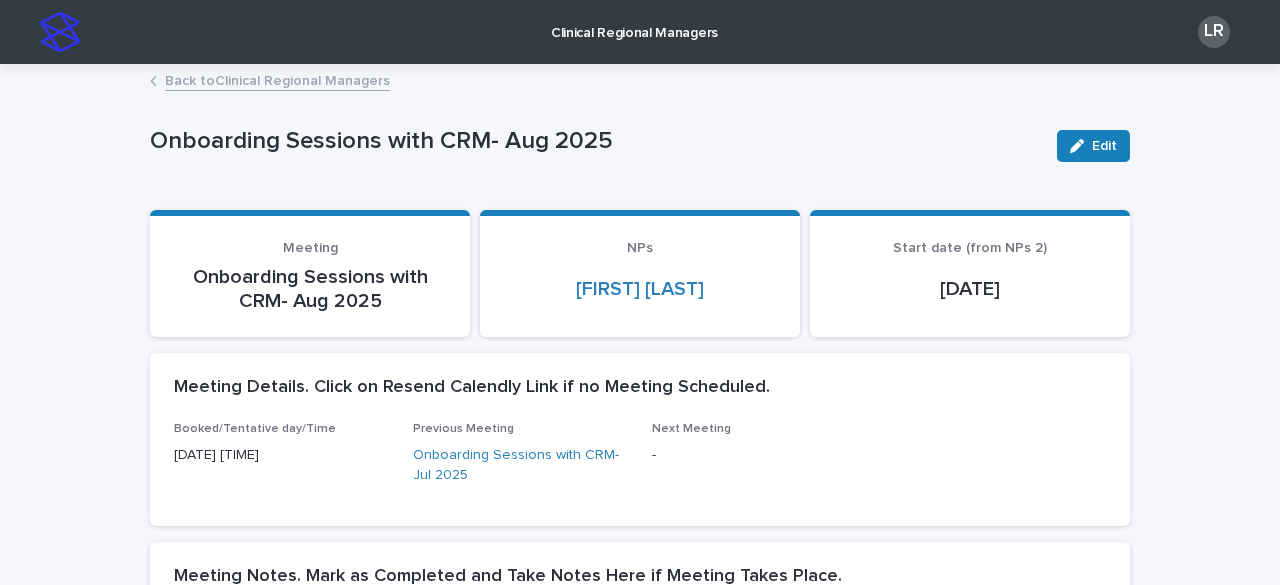 click on "Back to  Clinical Regional Managers" at bounding box center [277, 79] 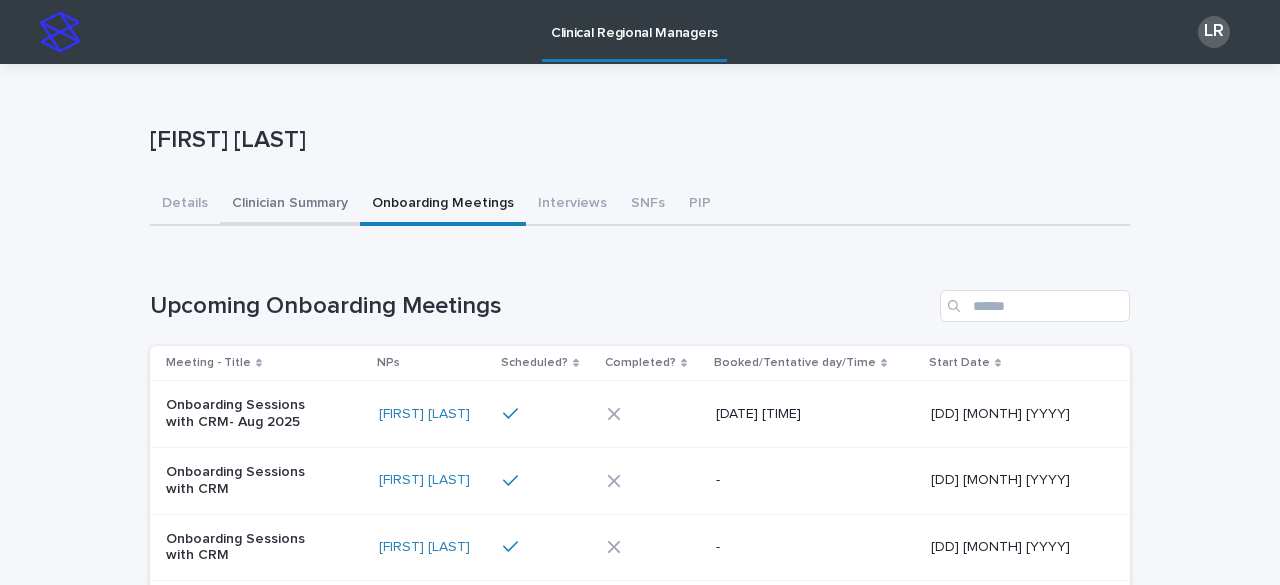 click on "Clinician Summary" at bounding box center [290, 205] 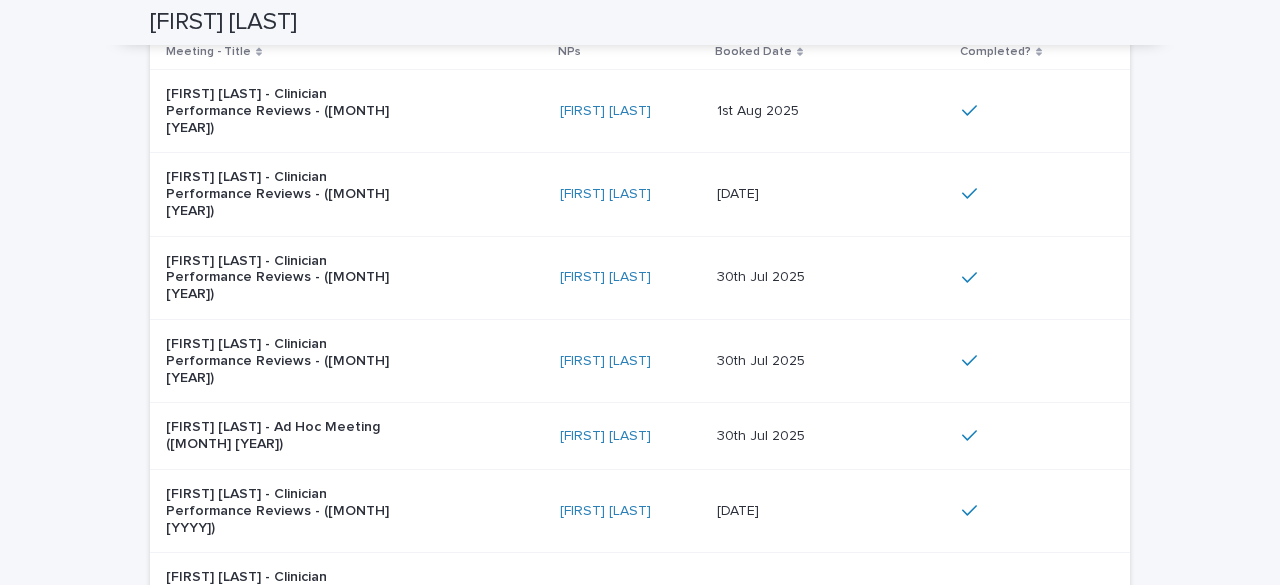 scroll, scrollTop: 1029, scrollLeft: 0, axis: vertical 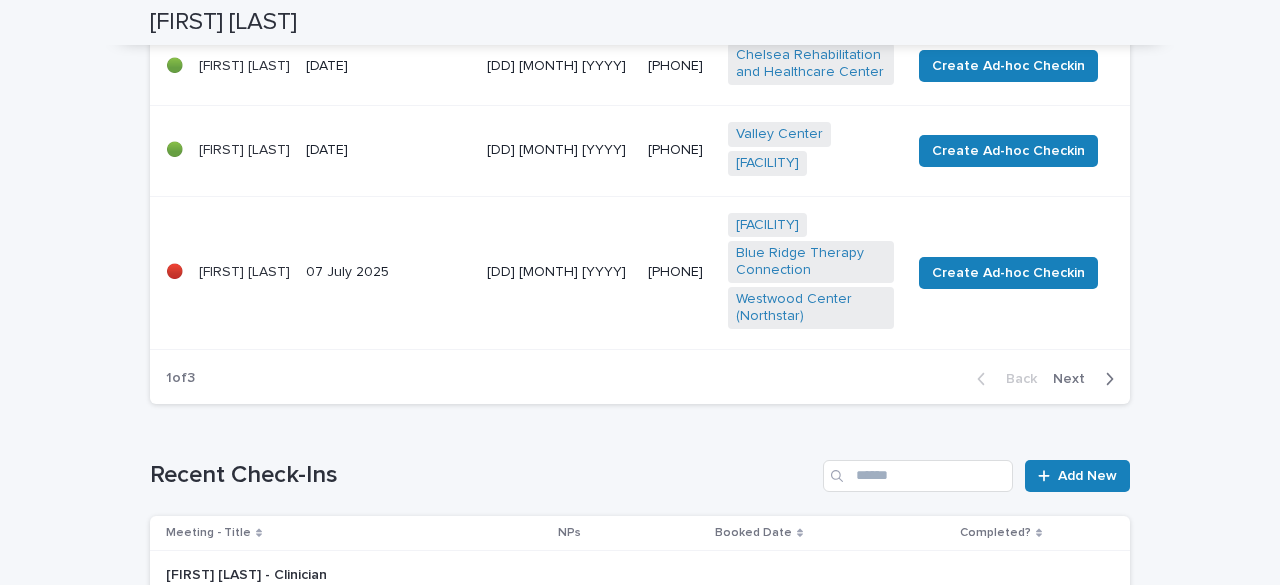click on "Next" at bounding box center [1075, 379] 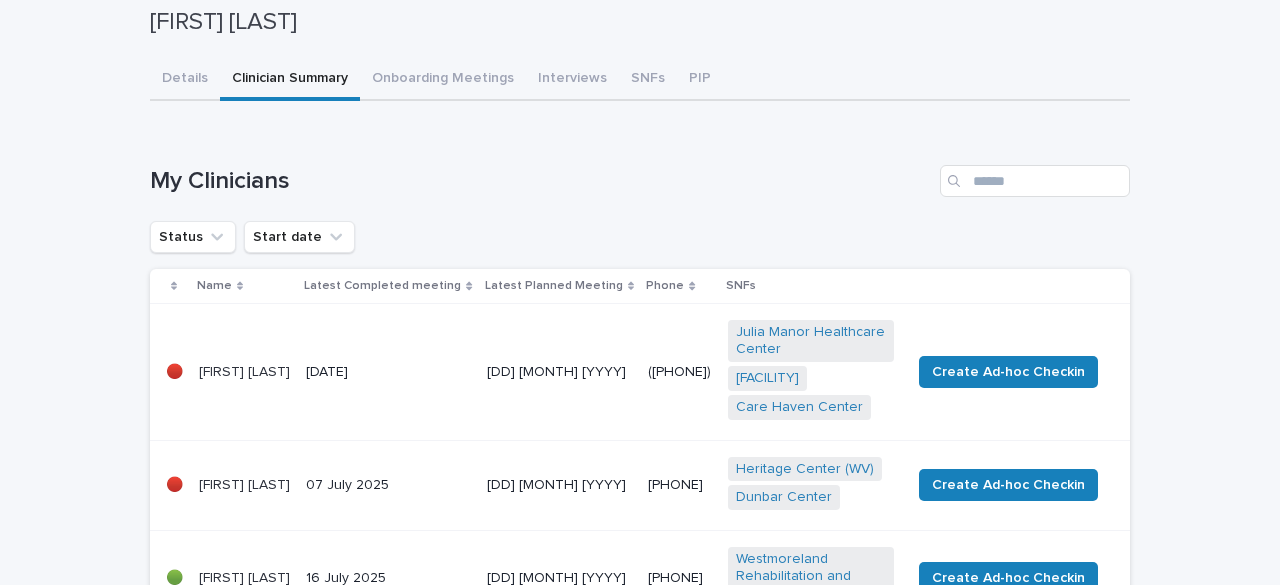 scroll, scrollTop: 49, scrollLeft: 0, axis: vertical 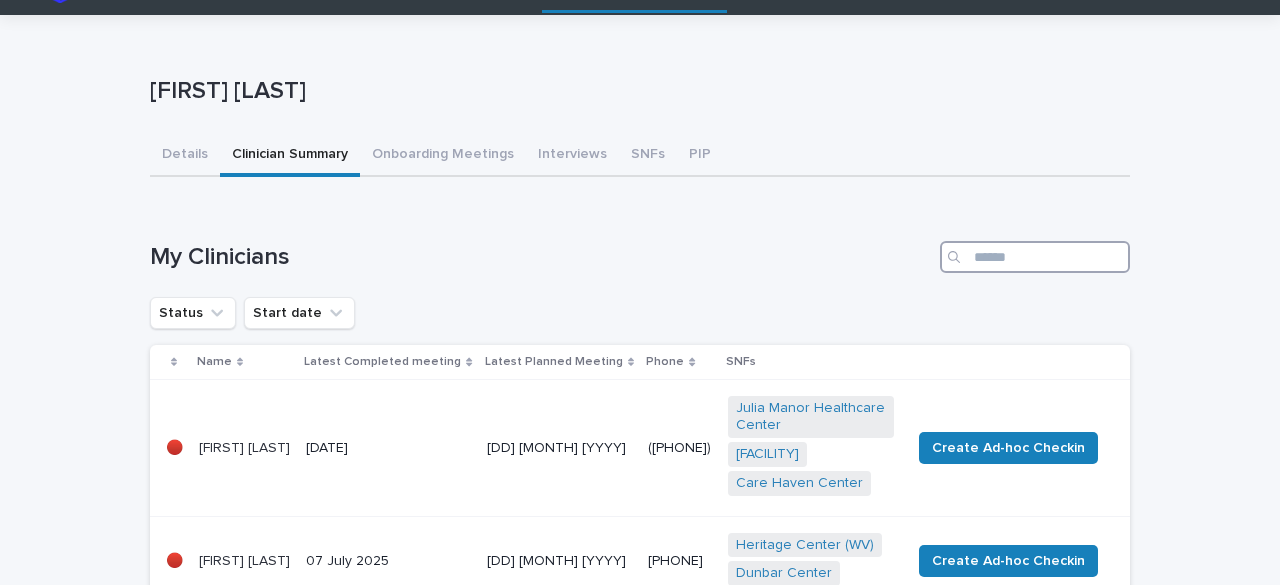click at bounding box center [1035, 257] 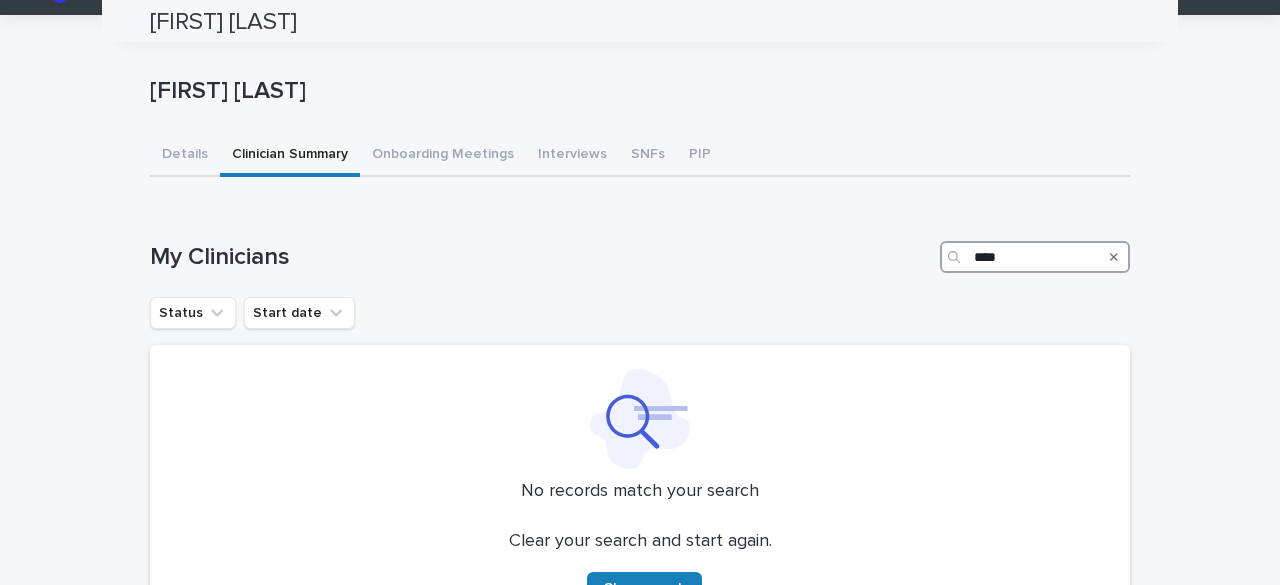 scroll, scrollTop: 0, scrollLeft: 0, axis: both 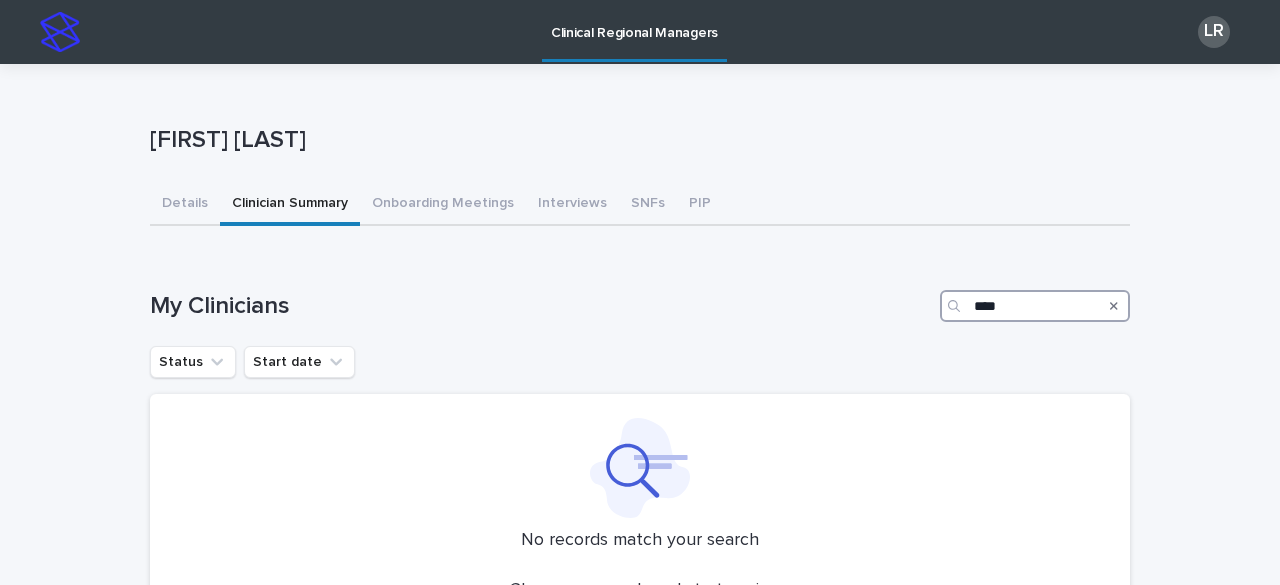 drag, startPoint x: 1002, startPoint y: 305, endPoint x: 926, endPoint y: 289, distance: 77.665955 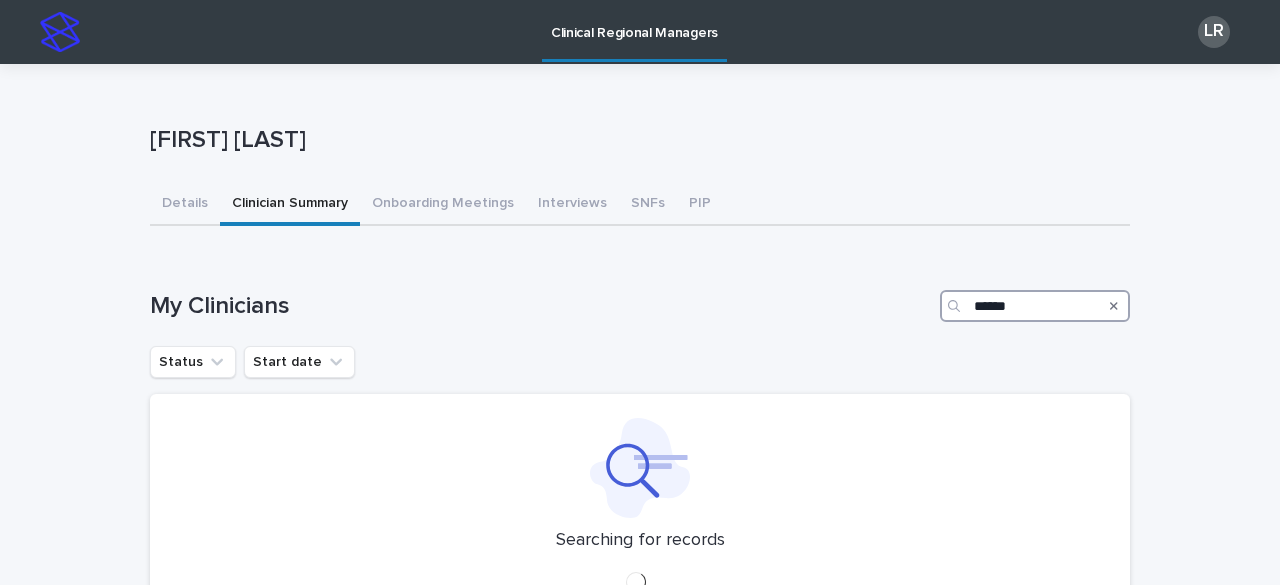 type on "******" 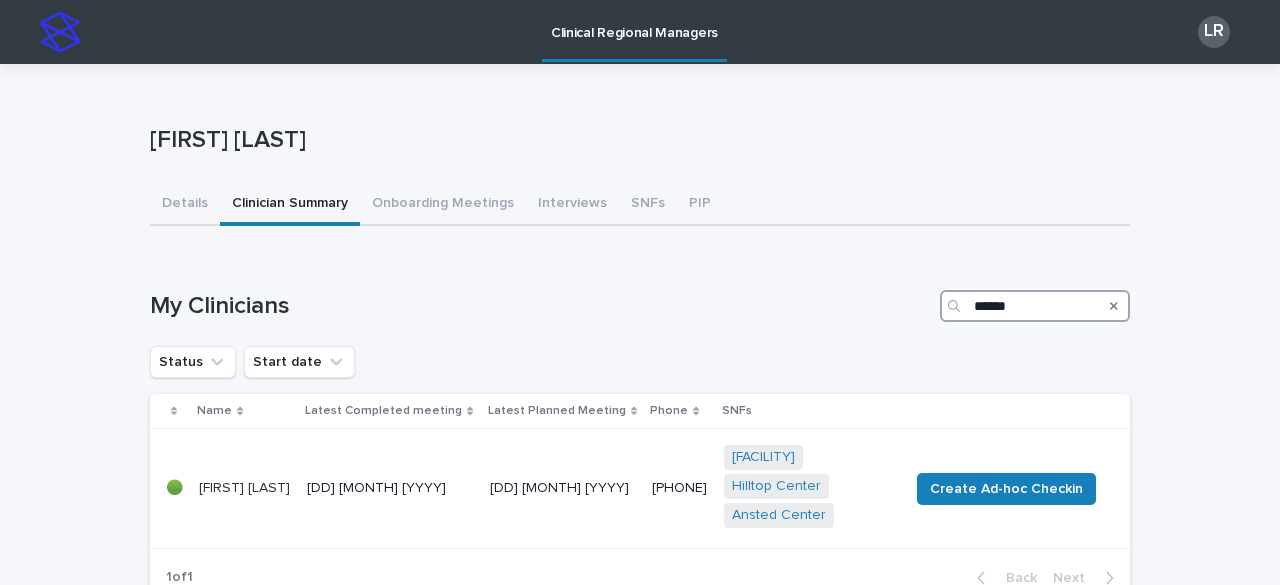 scroll, scrollTop: 59, scrollLeft: 0, axis: vertical 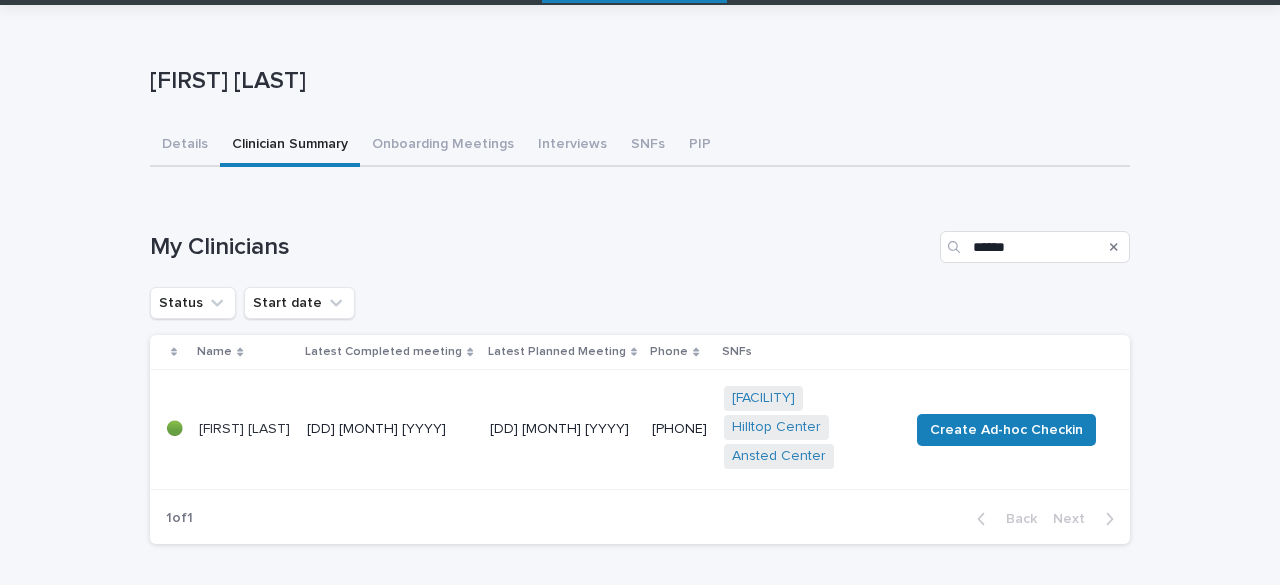 click on "[DD] [MONTH] [YYYY]" at bounding box center (563, 429) 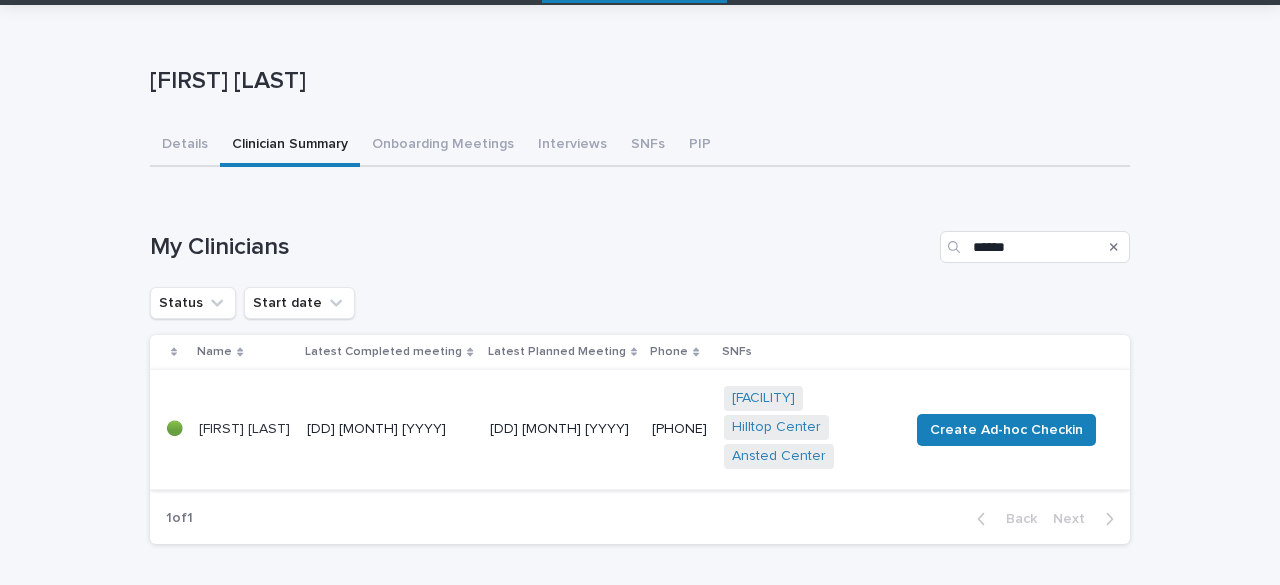 scroll, scrollTop: 0, scrollLeft: 0, axis: both 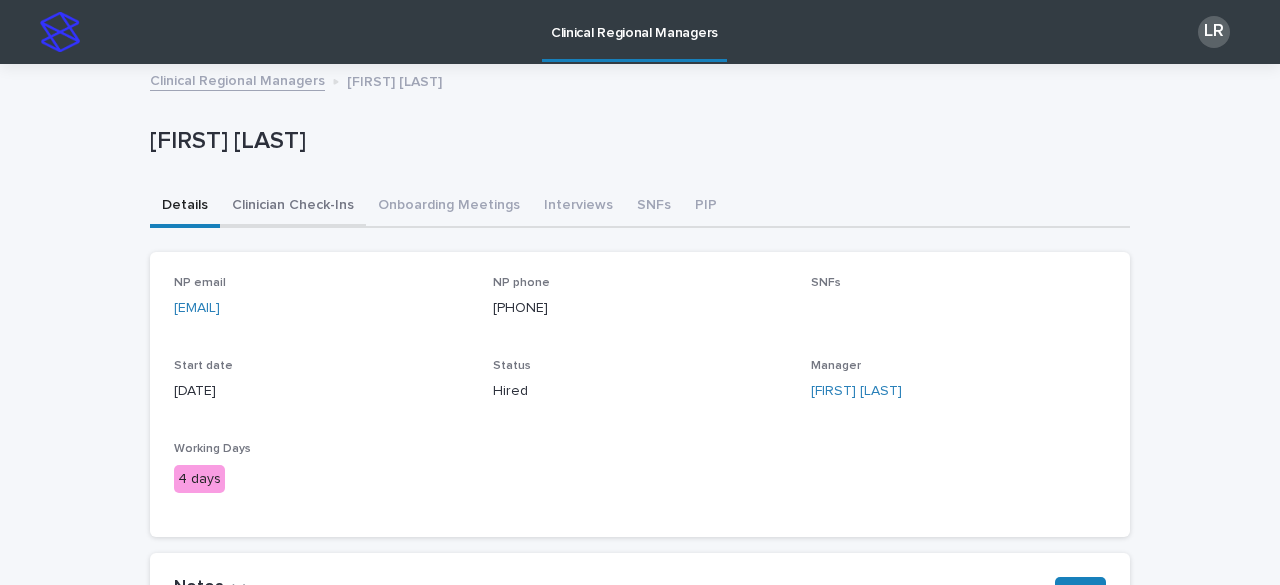 click on "Clinician Check-Ins" at bounding box center (293, 207) 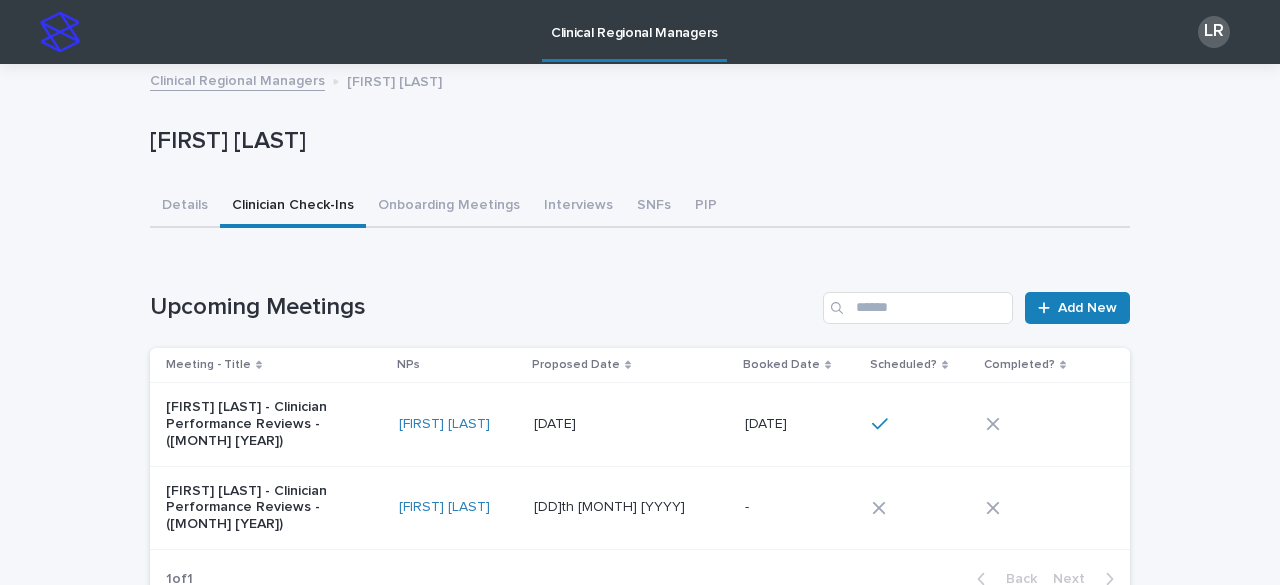 click on "[FIRST] [LAST]" at bounding box center [458, 424] 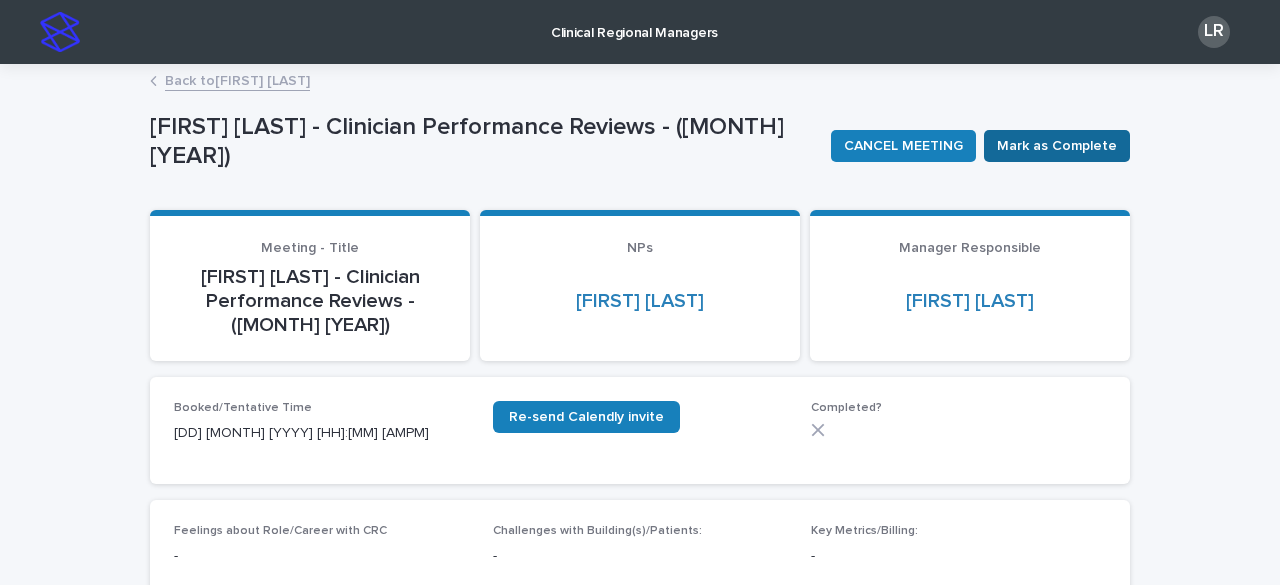 click on "Mark as Complete" at bounding box center [1057, 146] 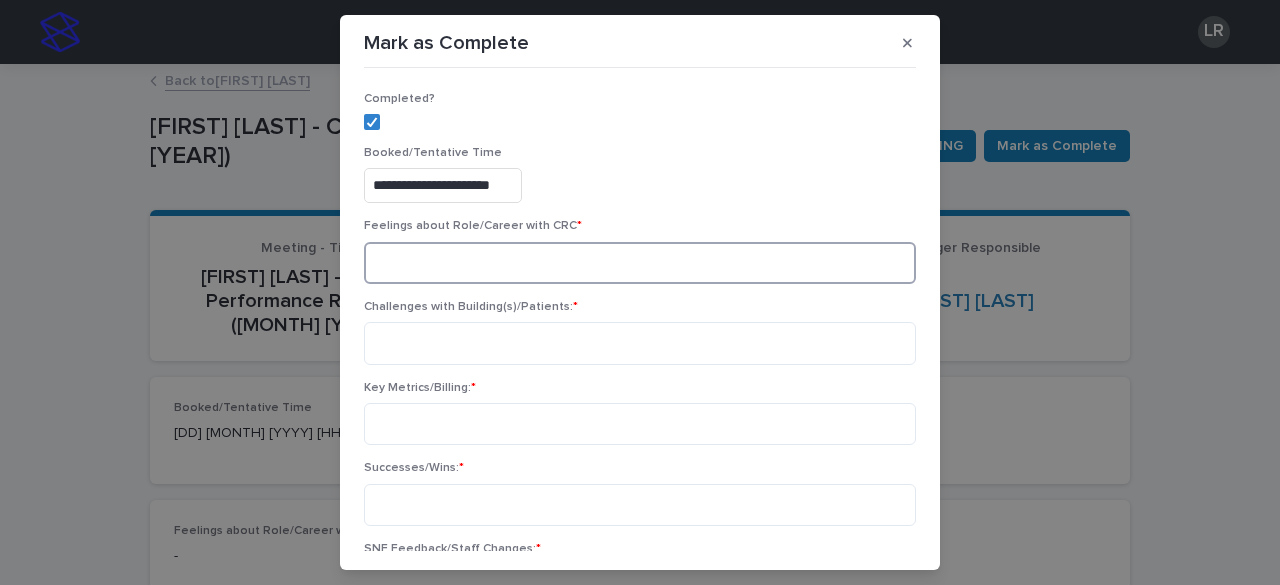 click at bounding box center [640, 263] 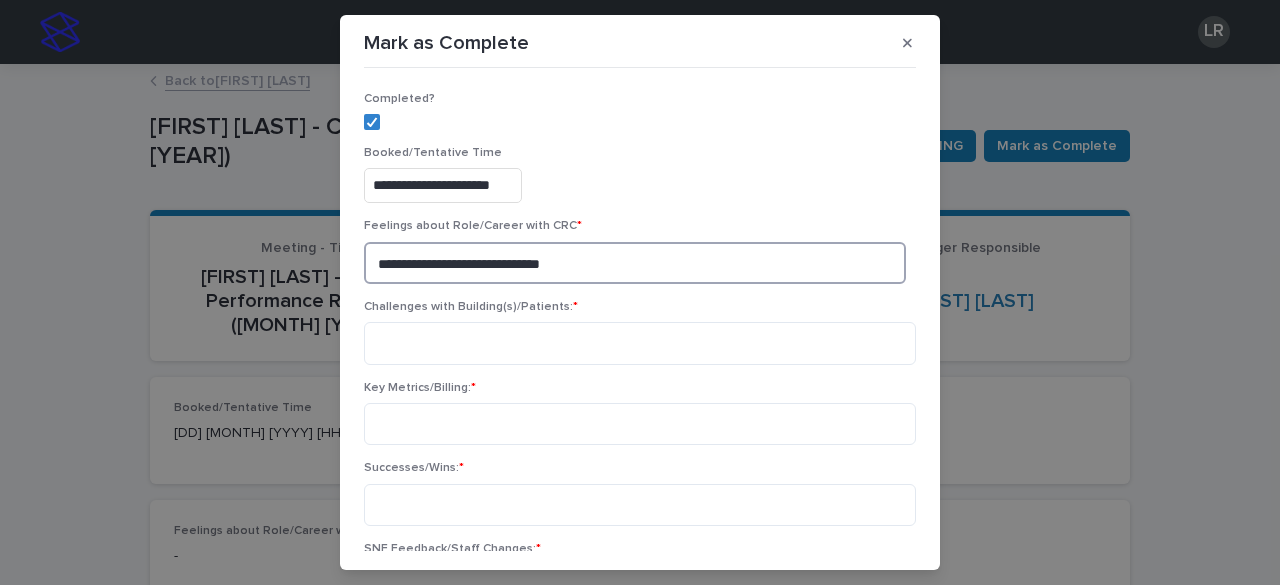 type on "**********" 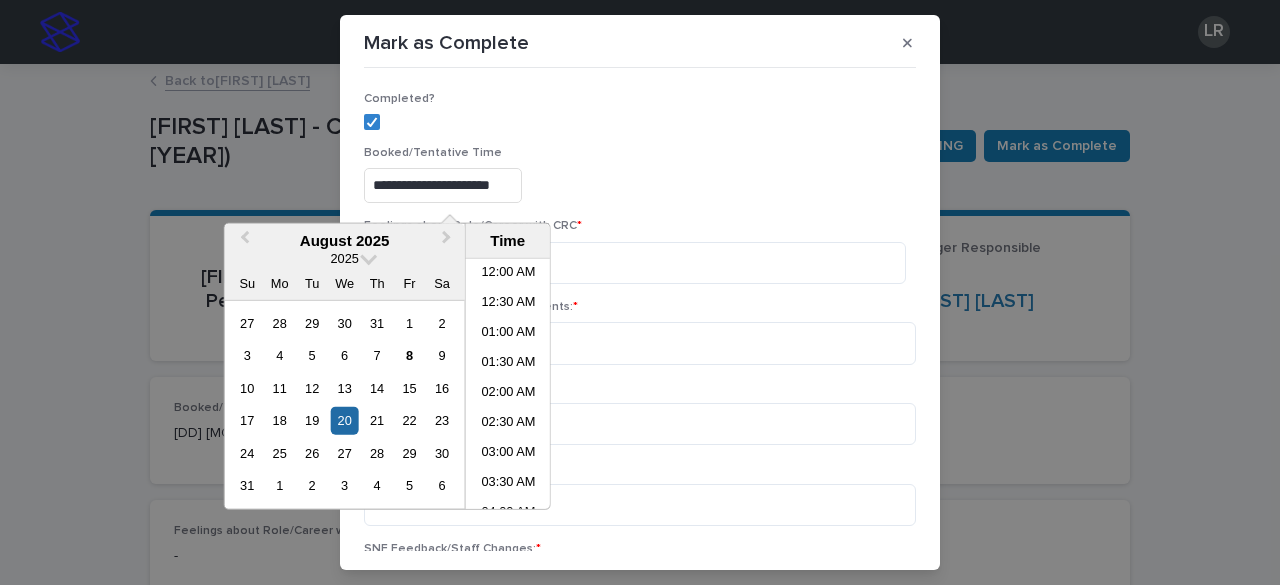 click on "**********" at bounding box center [443, 185] 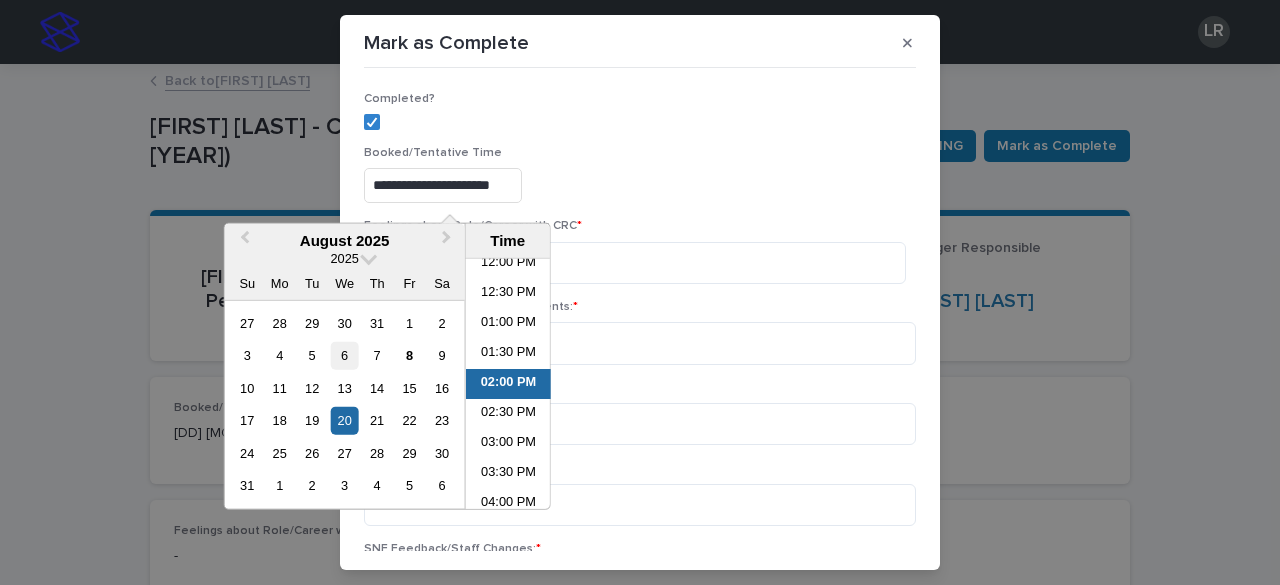 click on "6" at bounding box center (344, 355) 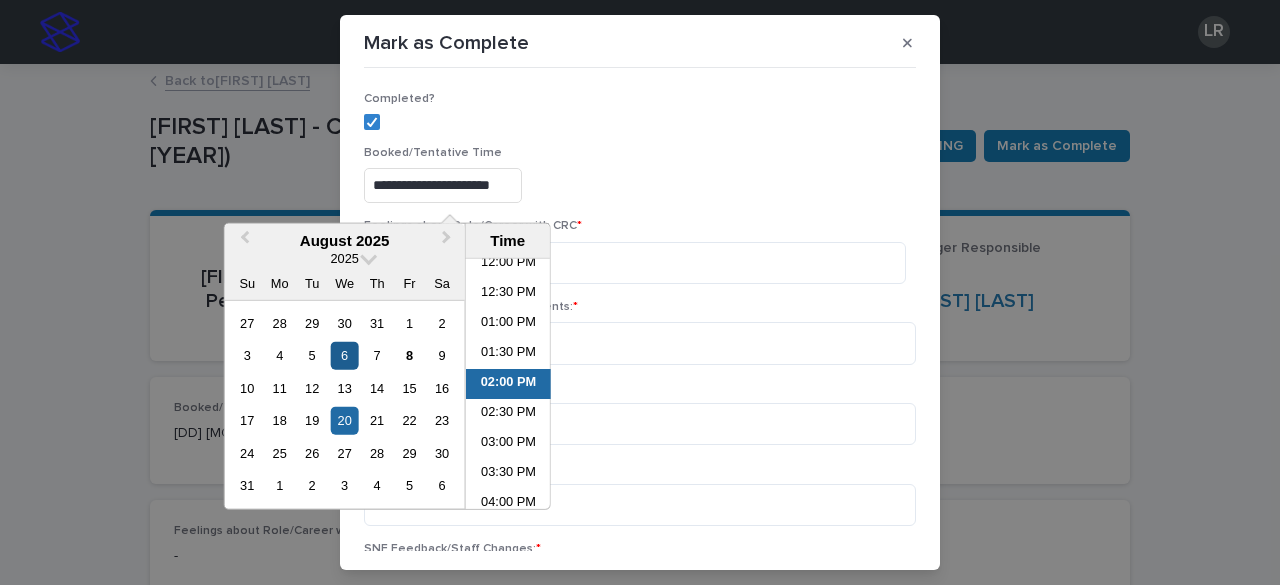type on "**********" 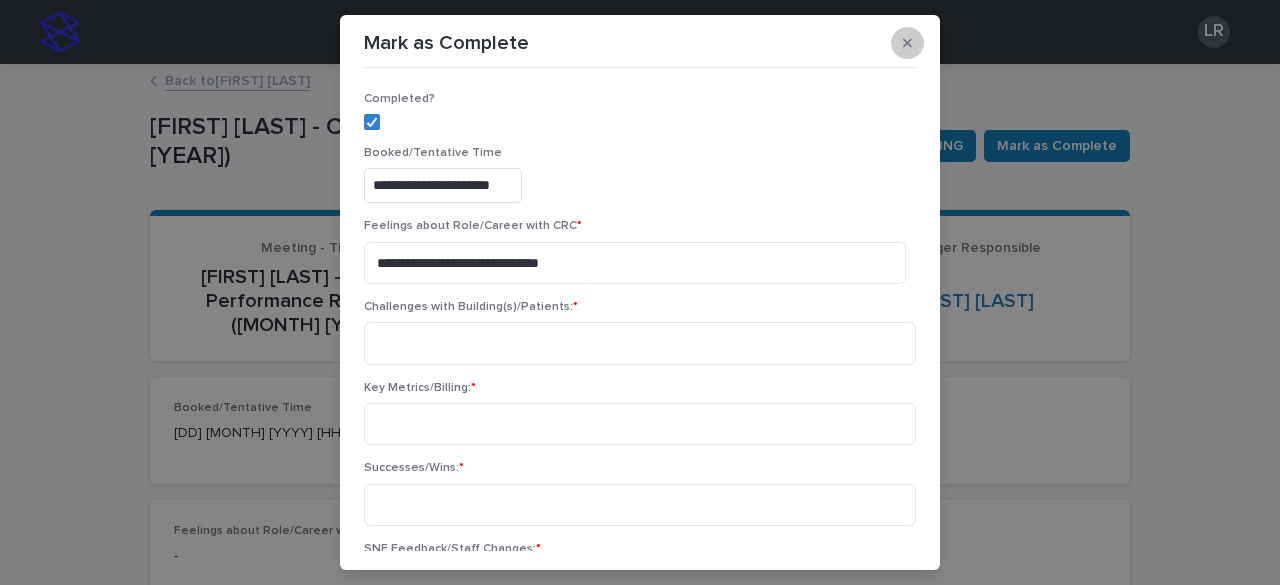 click at bounding box center [907, 43] 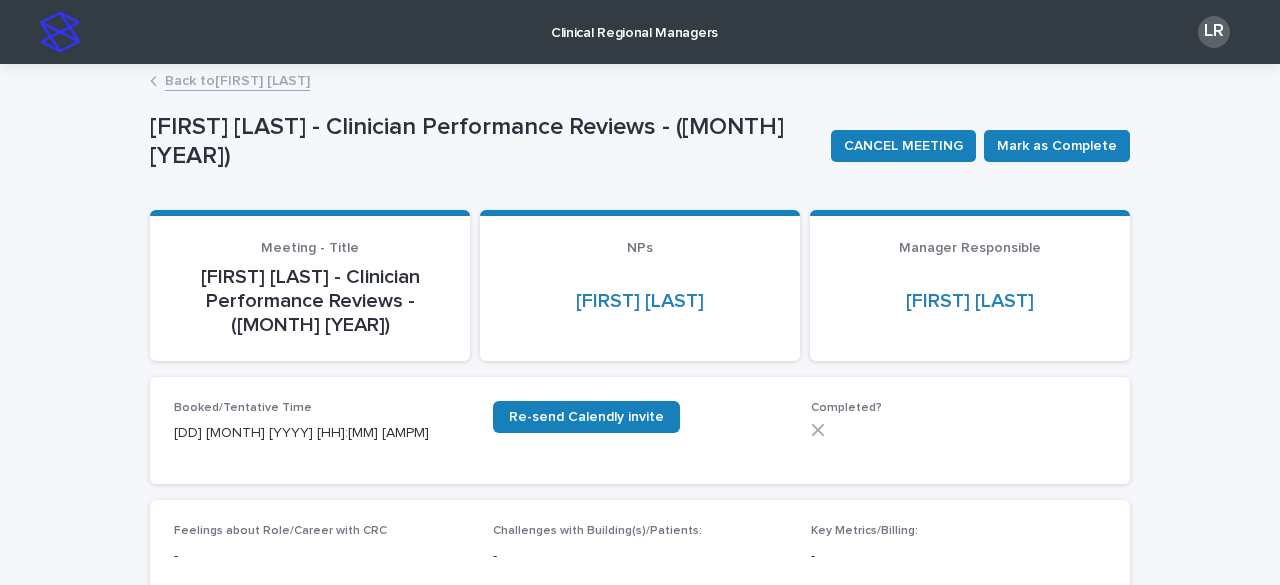 click on "Back to [FIRST] [LAST]" at bounding box center (237, 79) 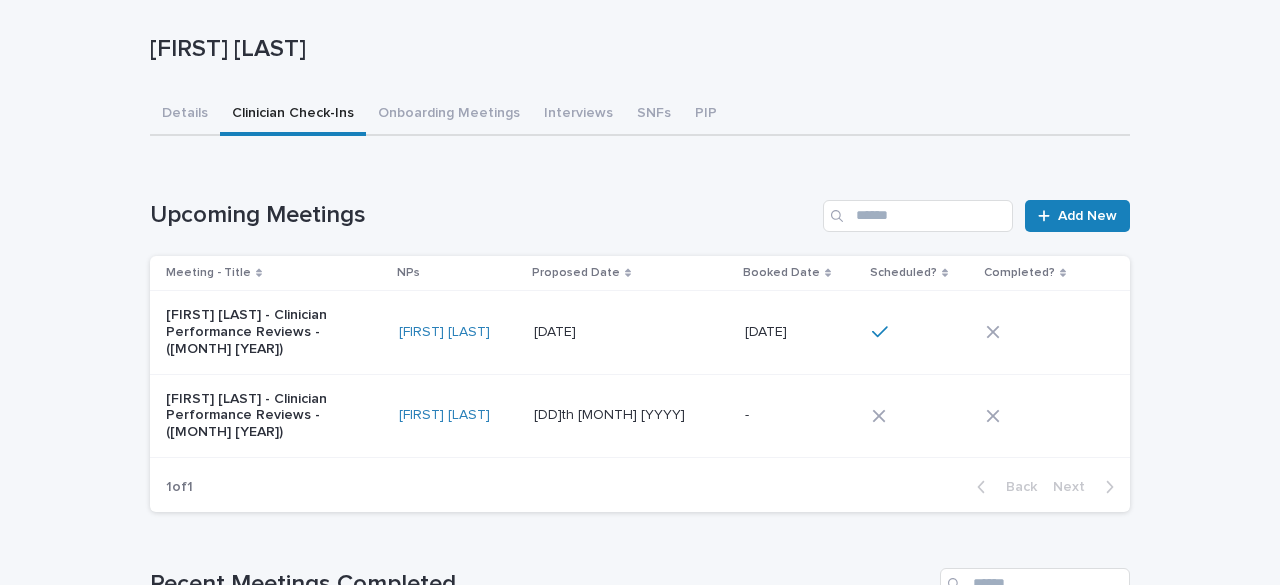 scroll, scrollTop: 116, scrollLeft: 0, axis: vertical 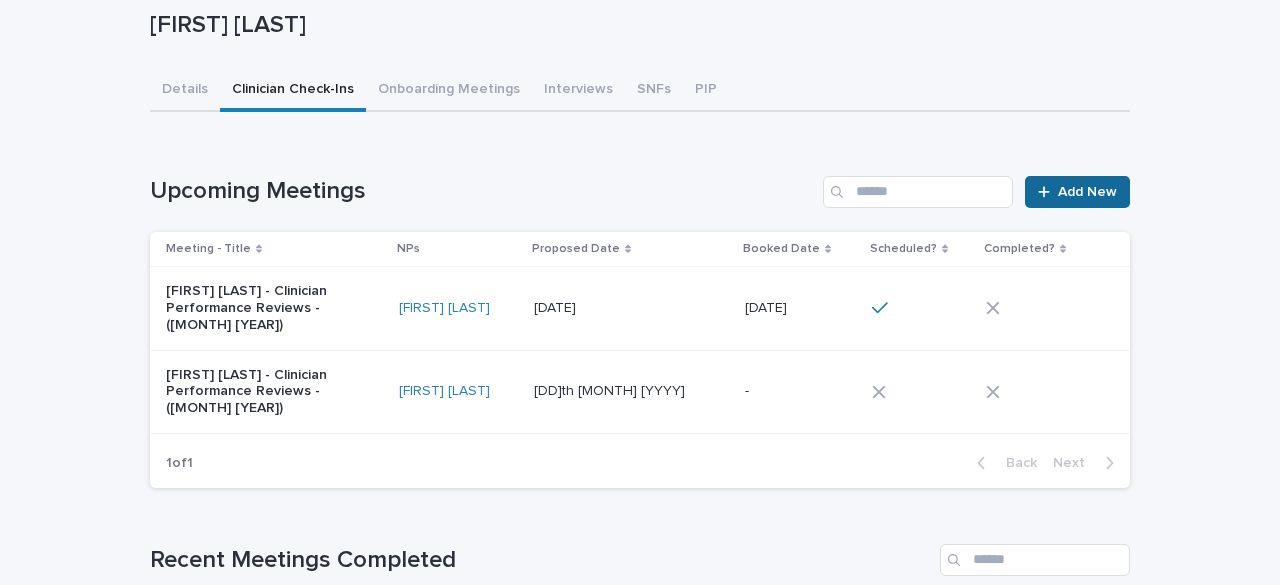 click on "Add New" at bounding box center [1087, 192] 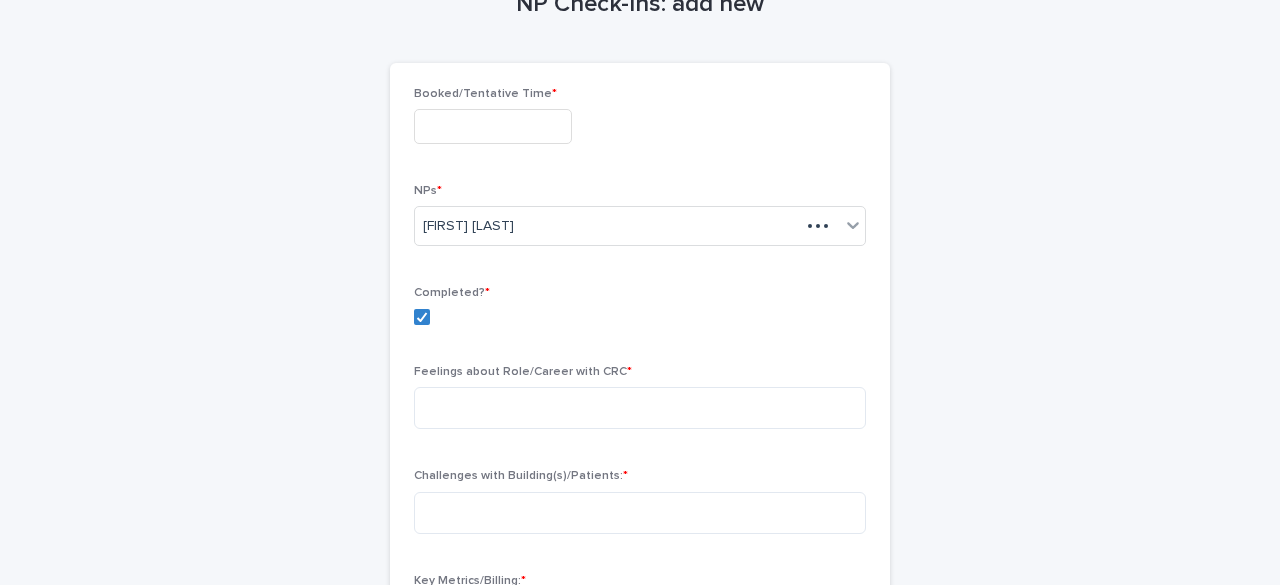 scroll, scrollTop: 117, scrollLeft: 0, axis: vertical 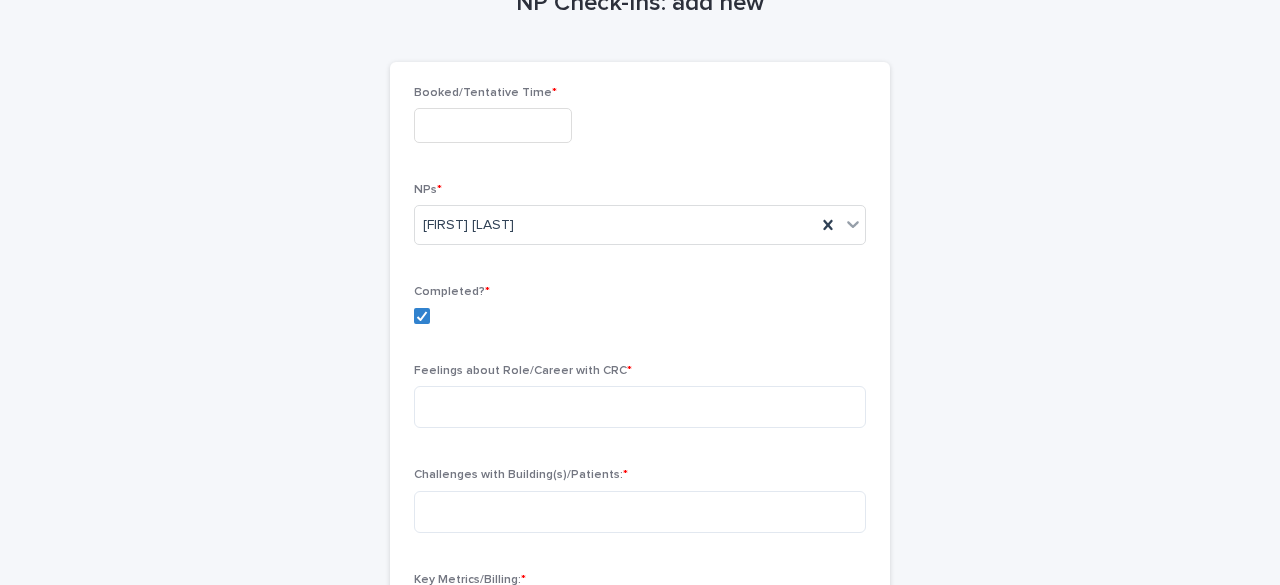 click at bounding box center [493, 125] 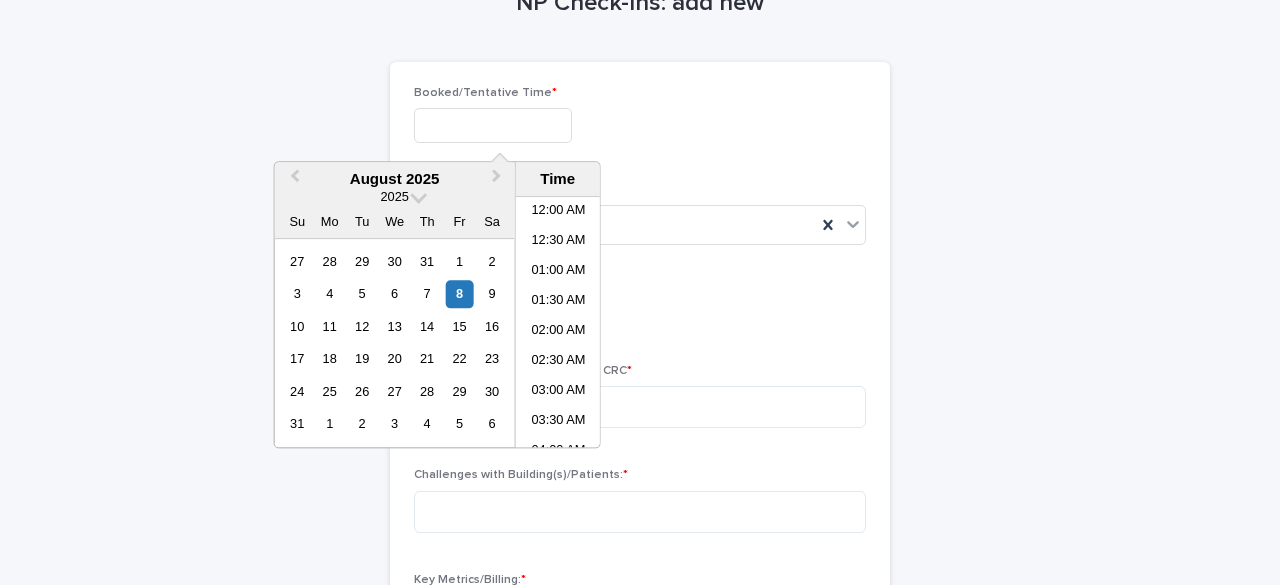 scroll, scrollTop: 790, scrollLeft: 0, axis: vertical 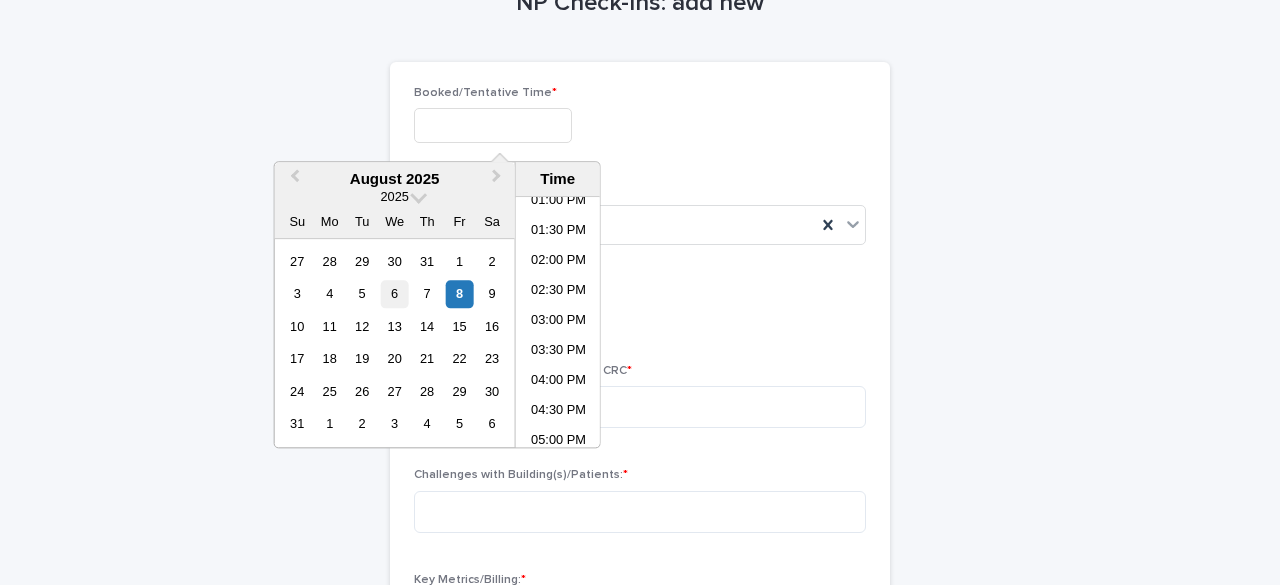 click on "6" at bounding box center (394, 294) 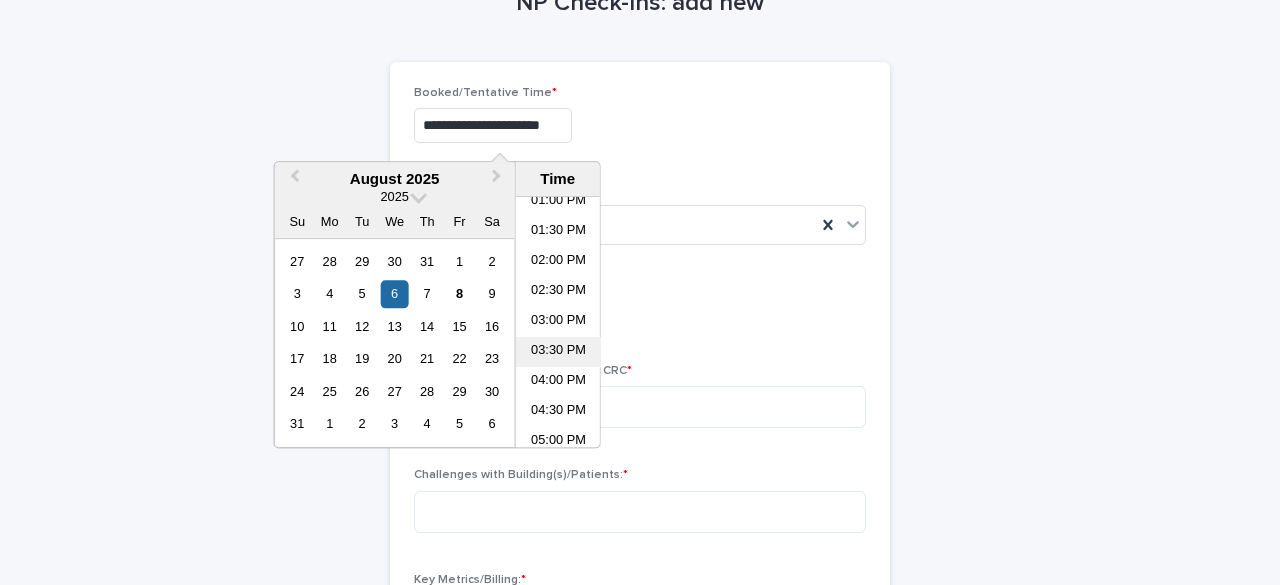 click on "03:30 PM" at bounding box center (558, 352) 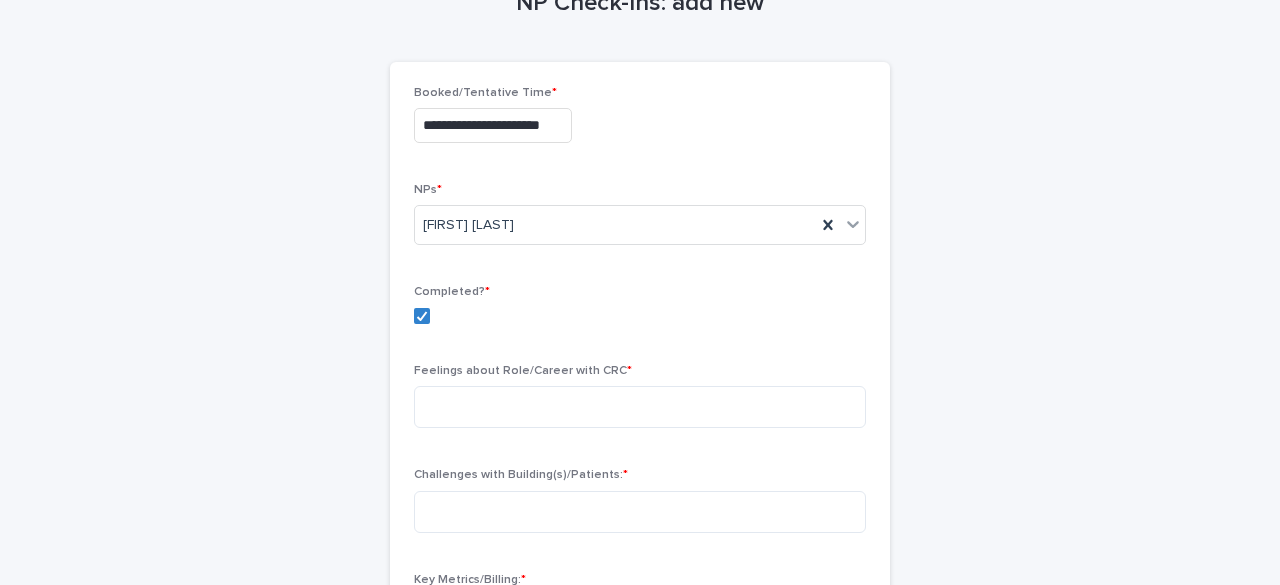 type on "**********" 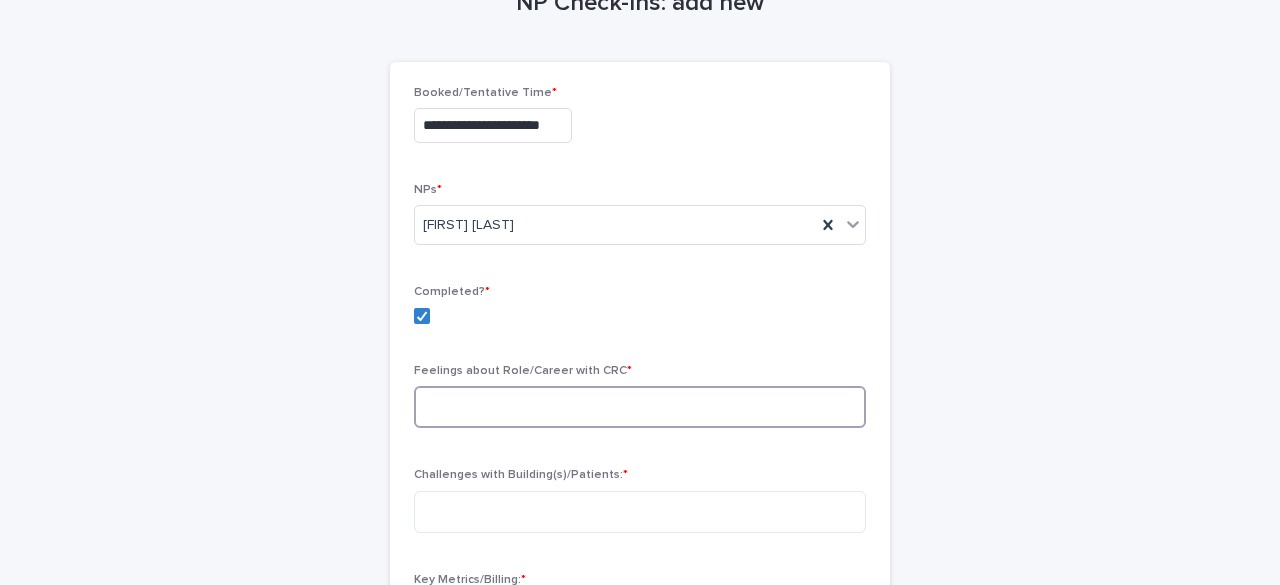 click at bounding box center (640, 407) 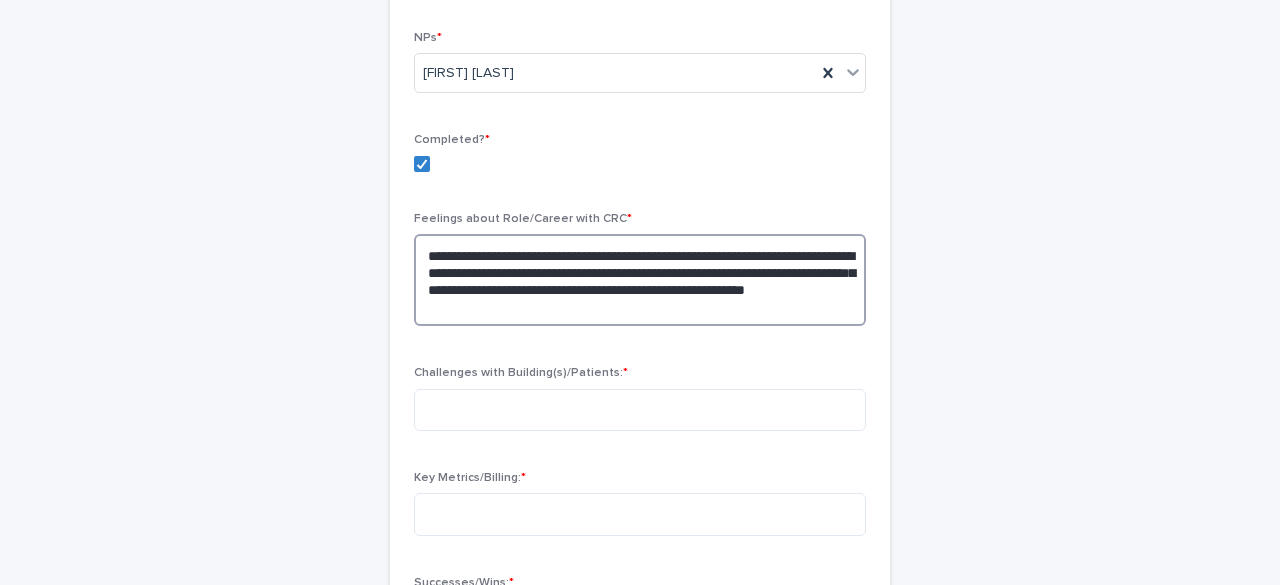 scroll, scrollTop: 273, scrollLeft: 0, axis: vertical 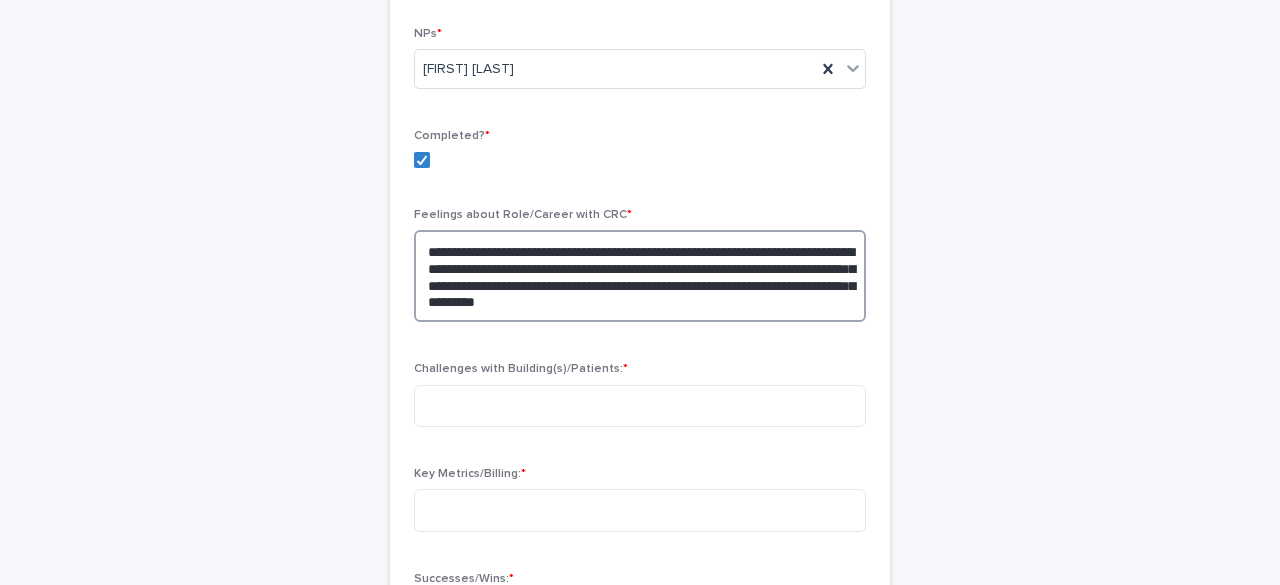 type on "**********" 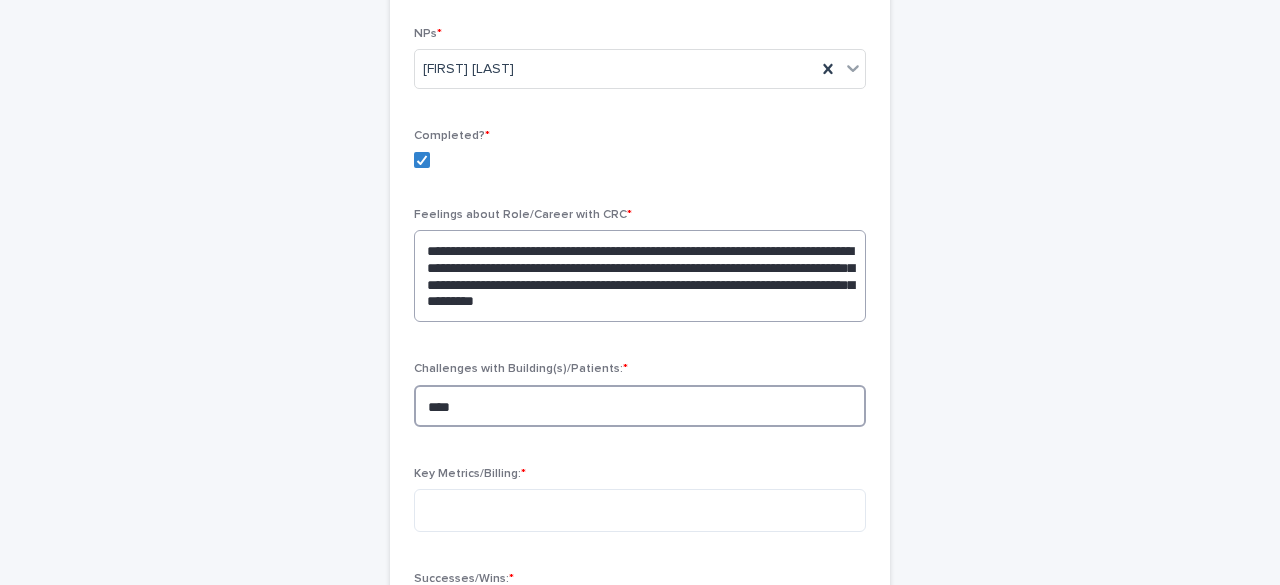 type on "****" 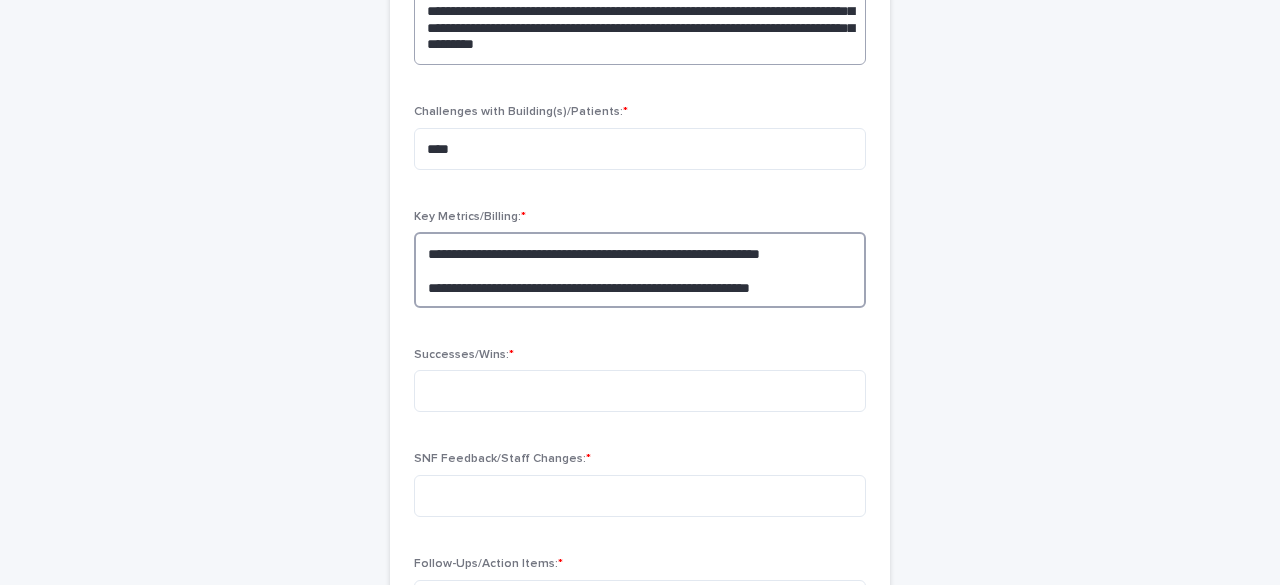 scroll, scrollTop: 531, scrollLeft: 0, axis: vertical 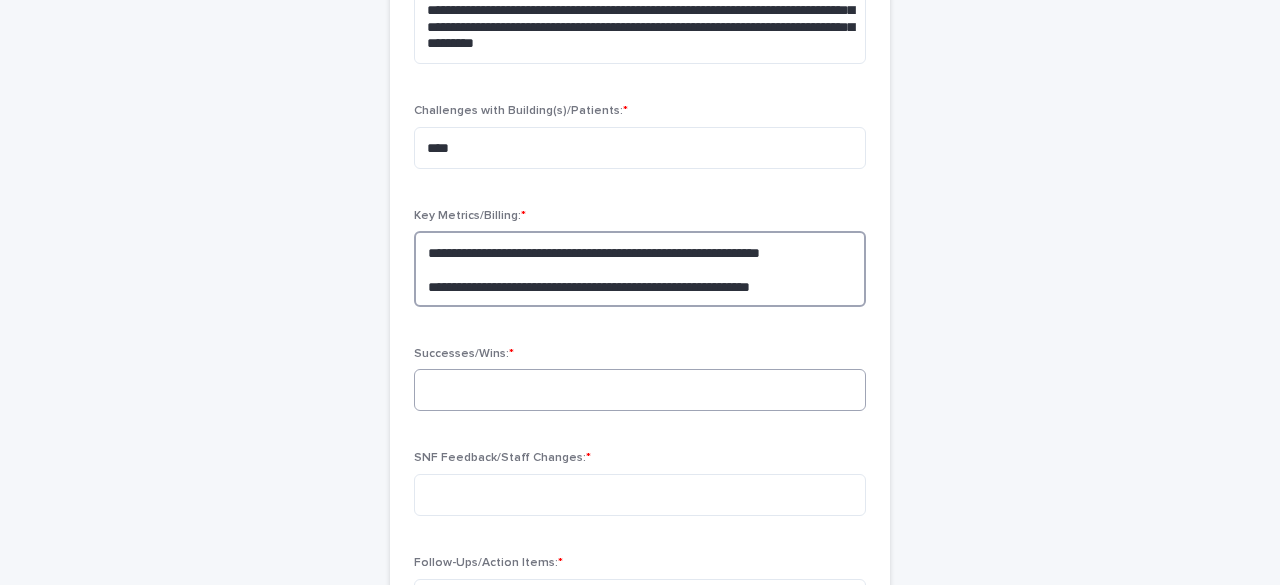 type on "**********" 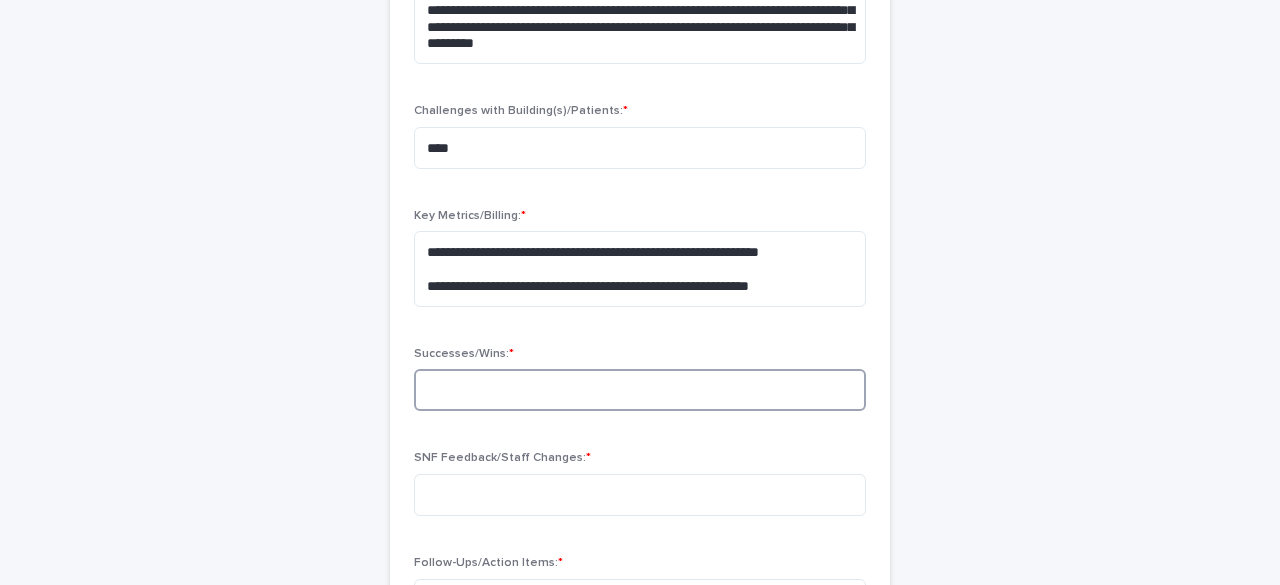 click at bounding box center [640, 390] 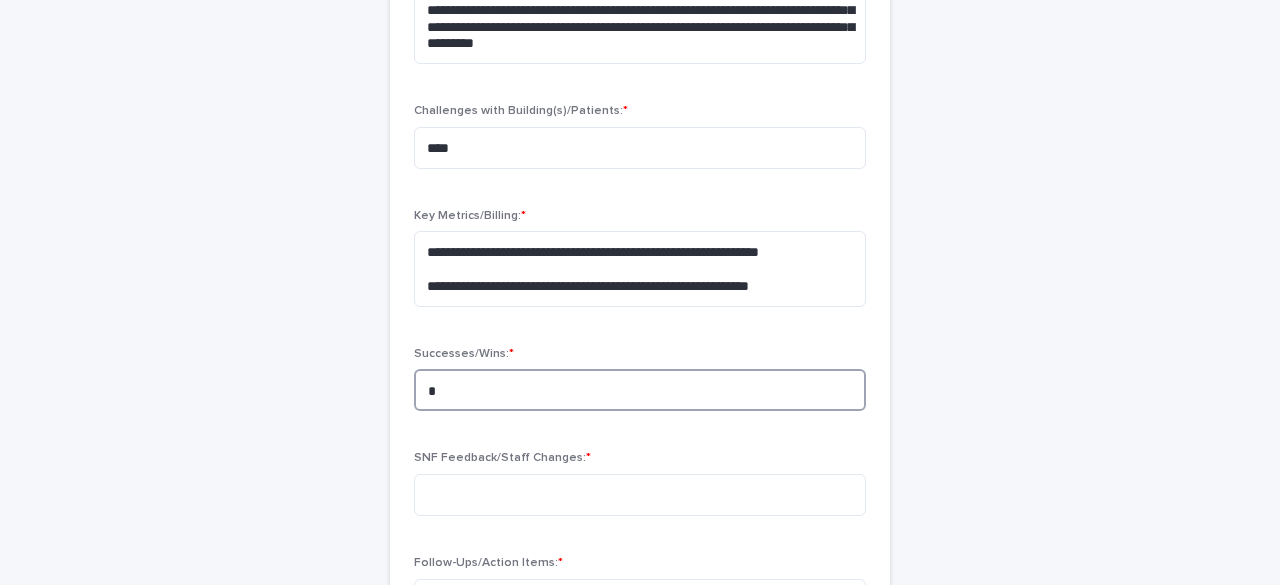 type on "*" 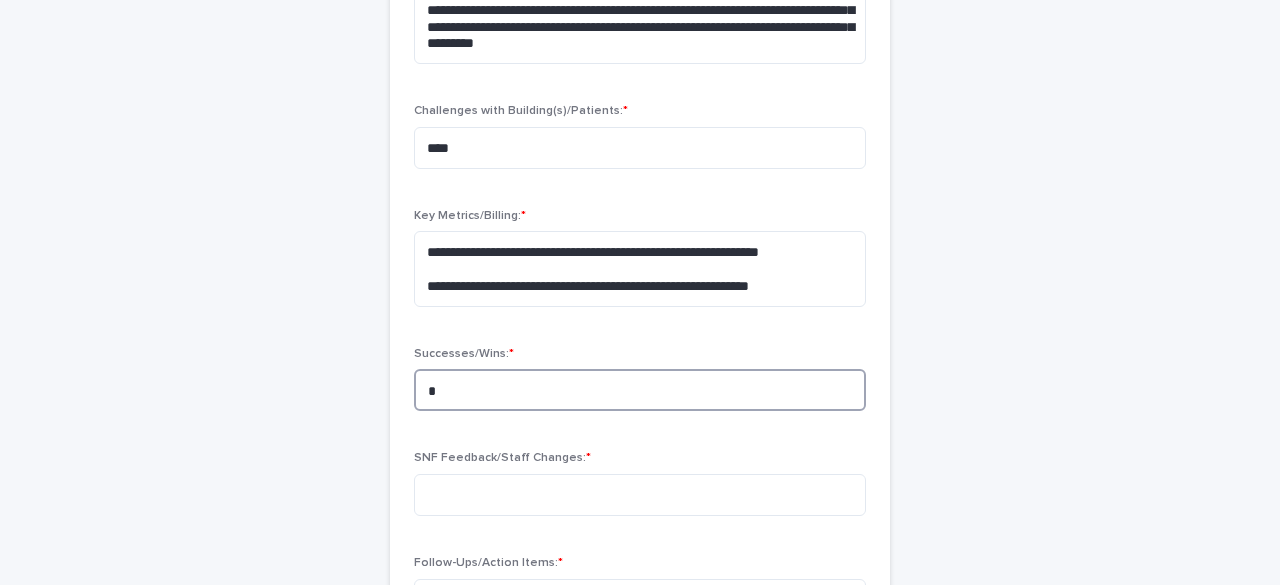 click on "*" at bounding box center [640, 390] 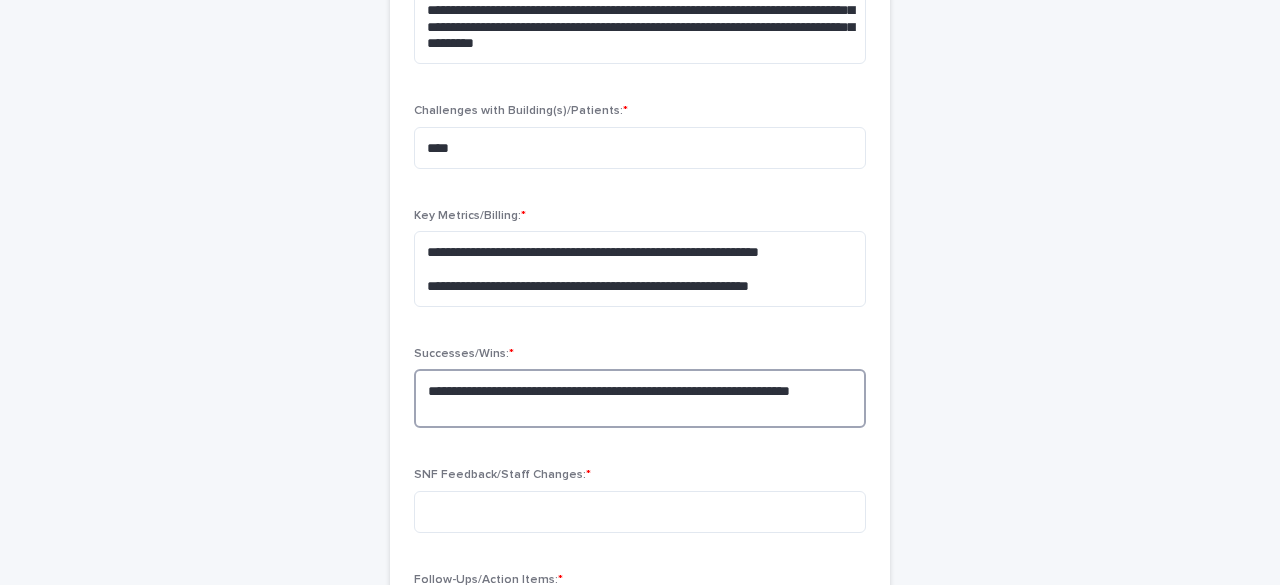 type on "**********" 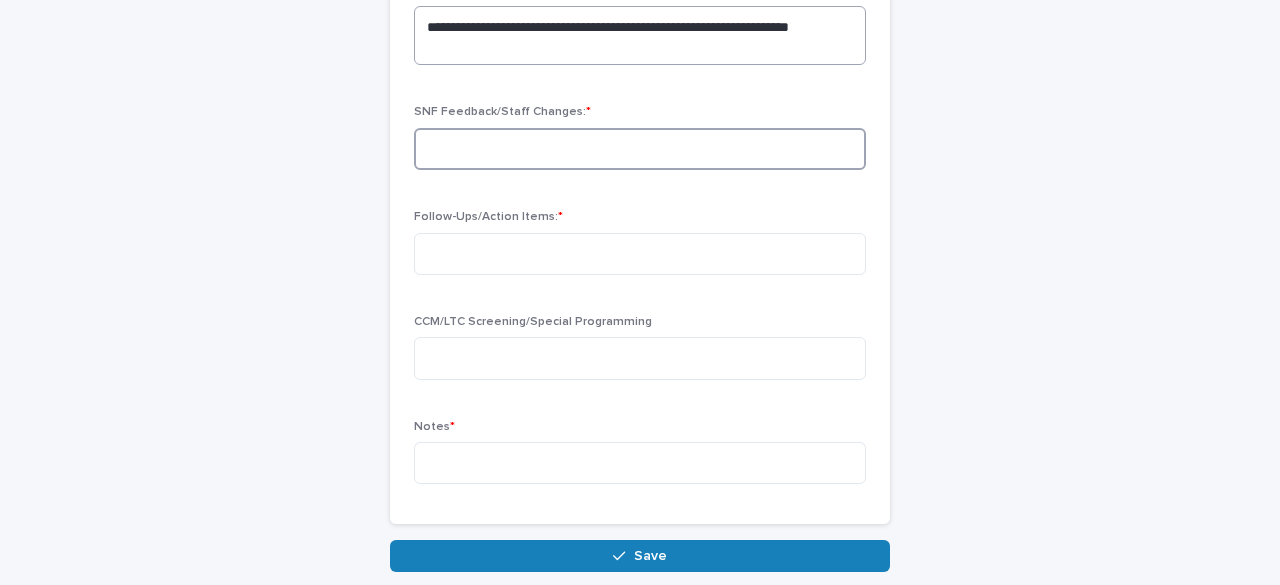 scroll, scrollTop: 895, scrollLeft: 0, axis: vertical 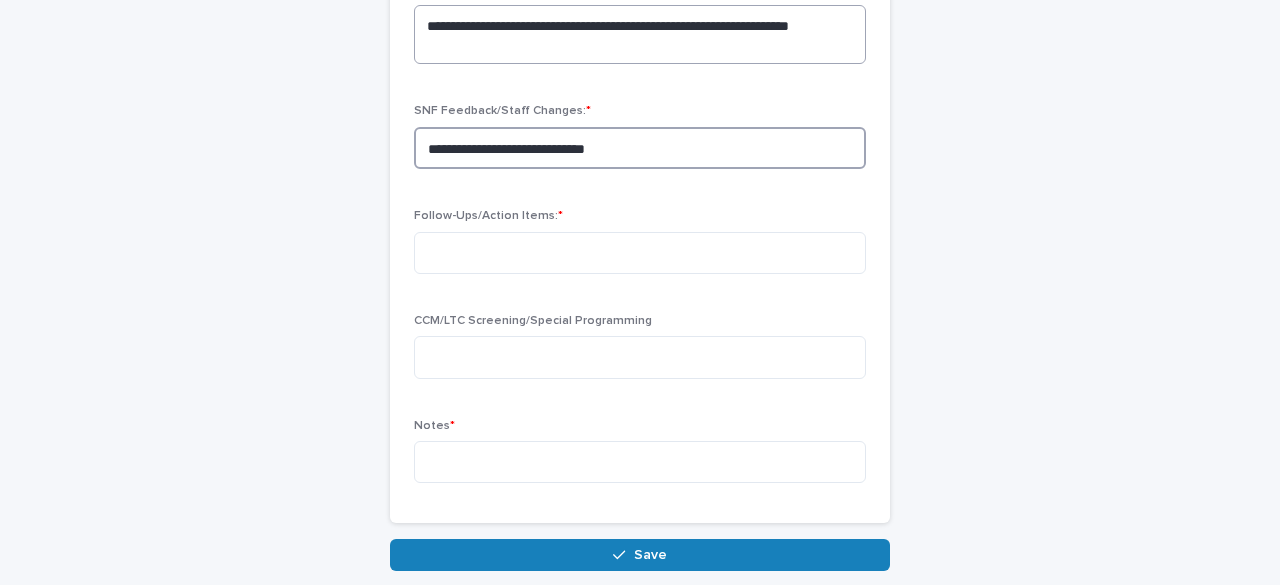 type on "**********" 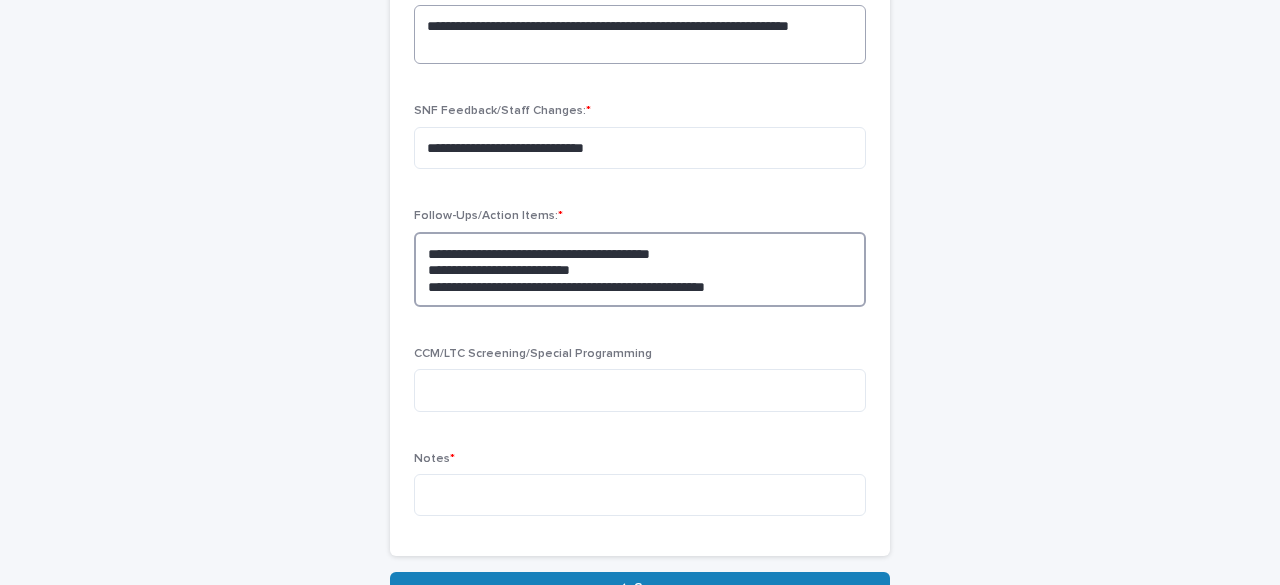 type on "**********" 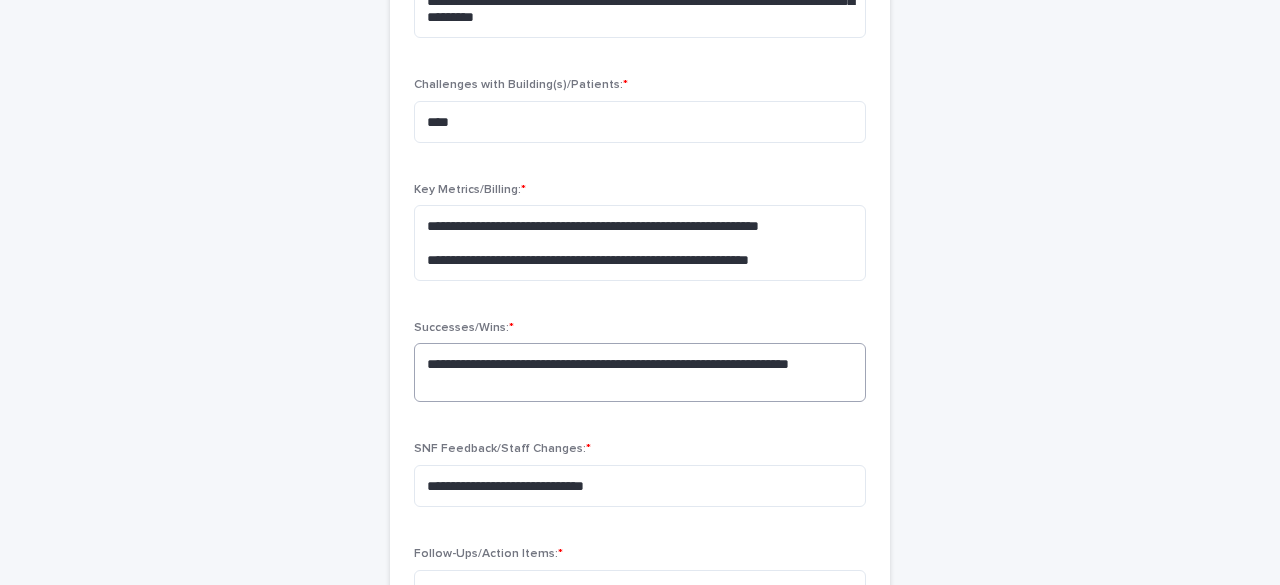 scroll, scrollTop: 538, scrollLeft: 0, axis: vertical 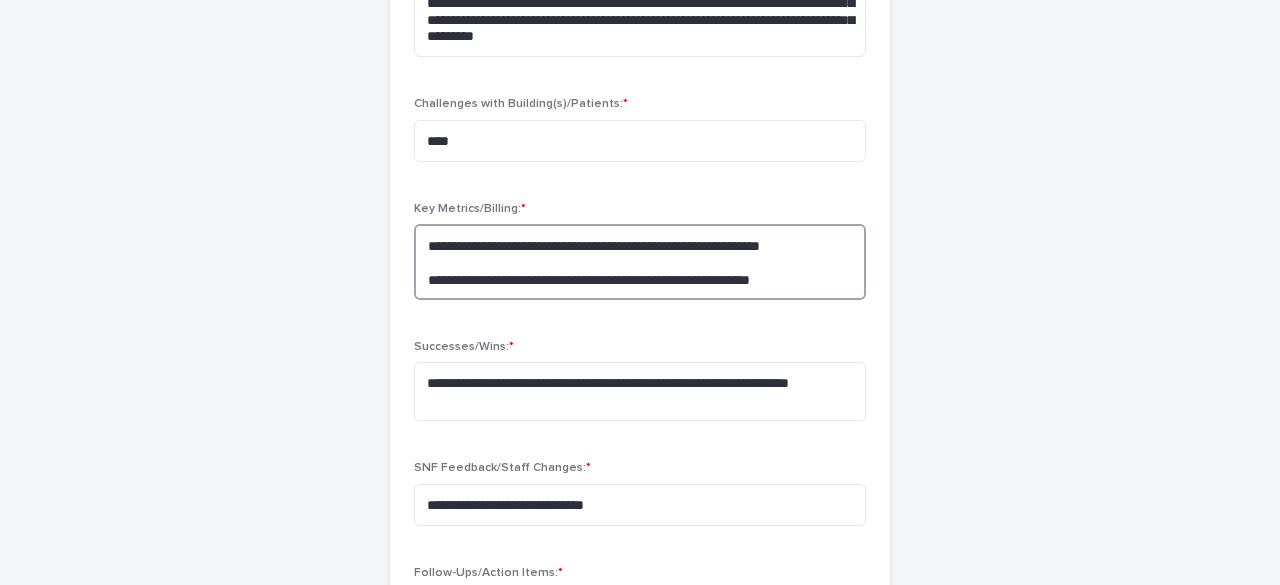 click on "**********" at bounding box center [640, 261] 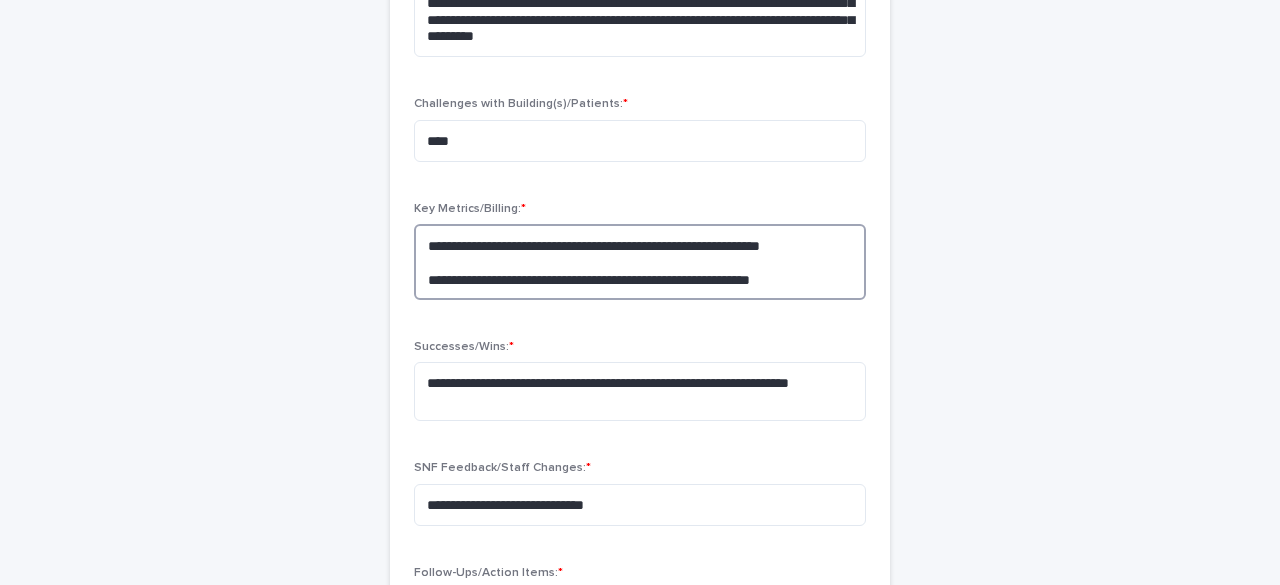 click on "**********" at bounding box center (640, 261) 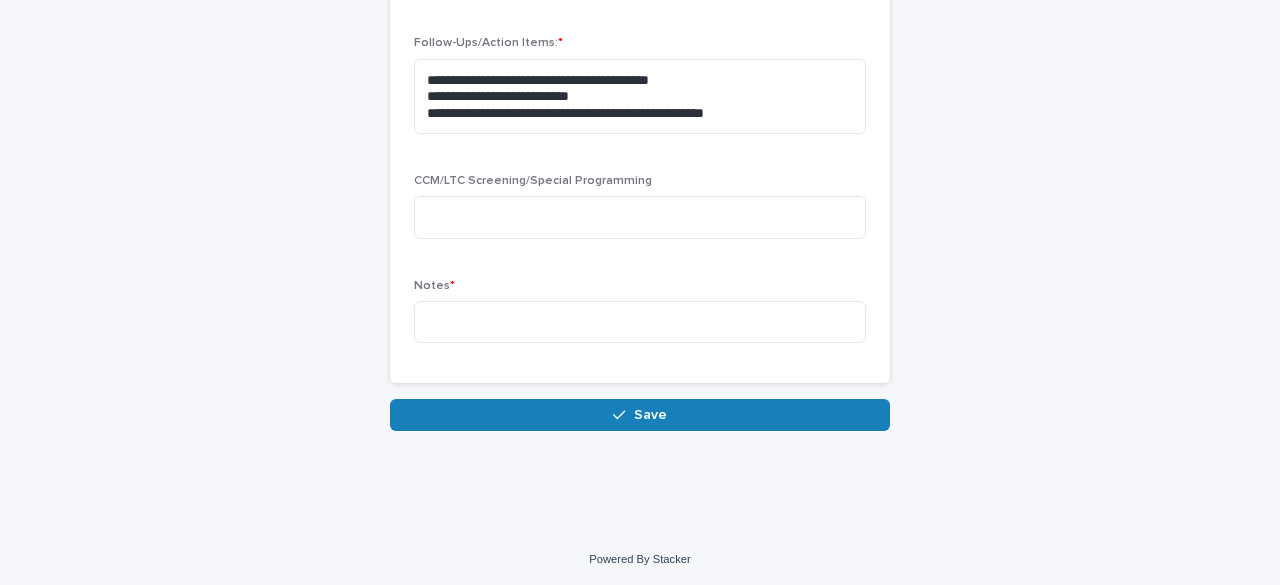 scroll, scrollTop: 1103, scrollLeft: 0, axis: vertical 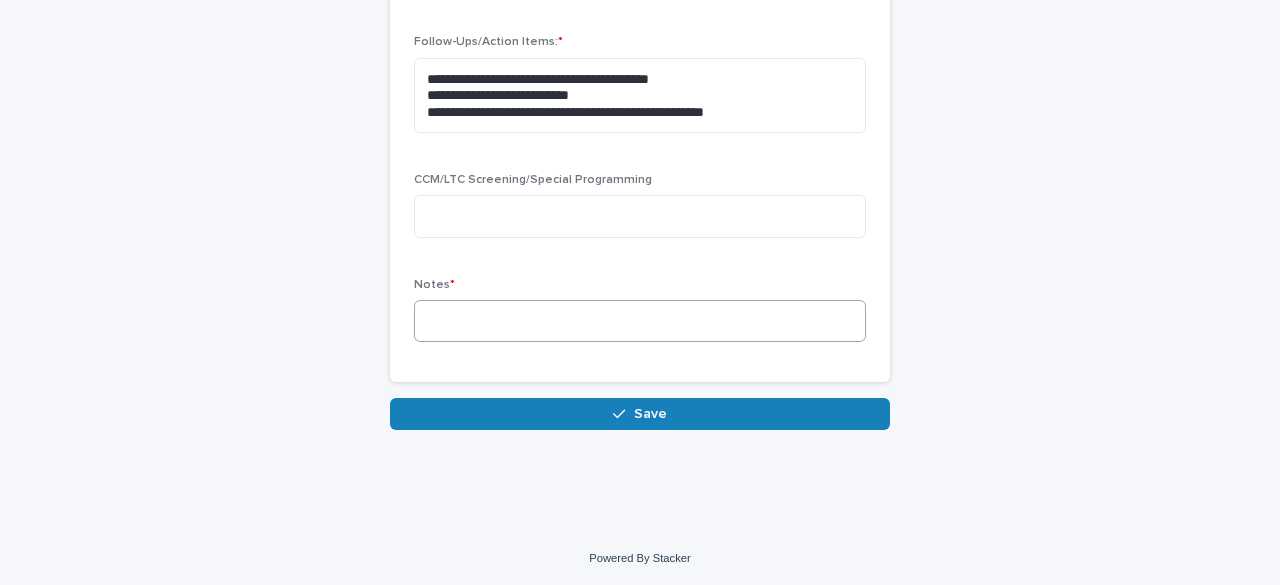 type on "**********" 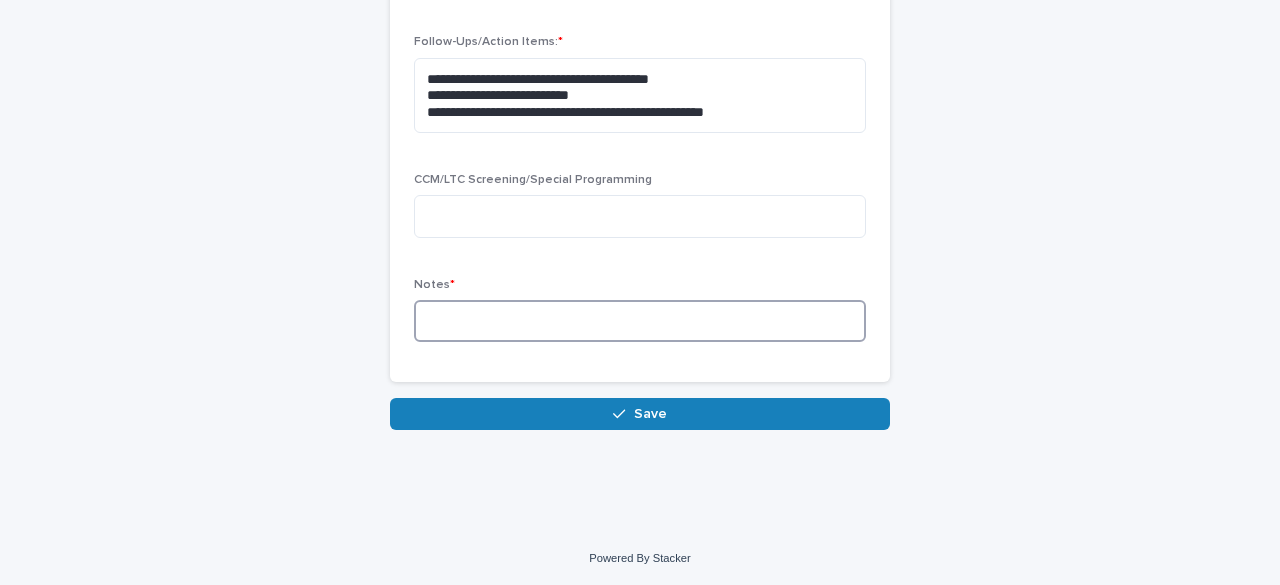 click at bounding box center (640, 321) 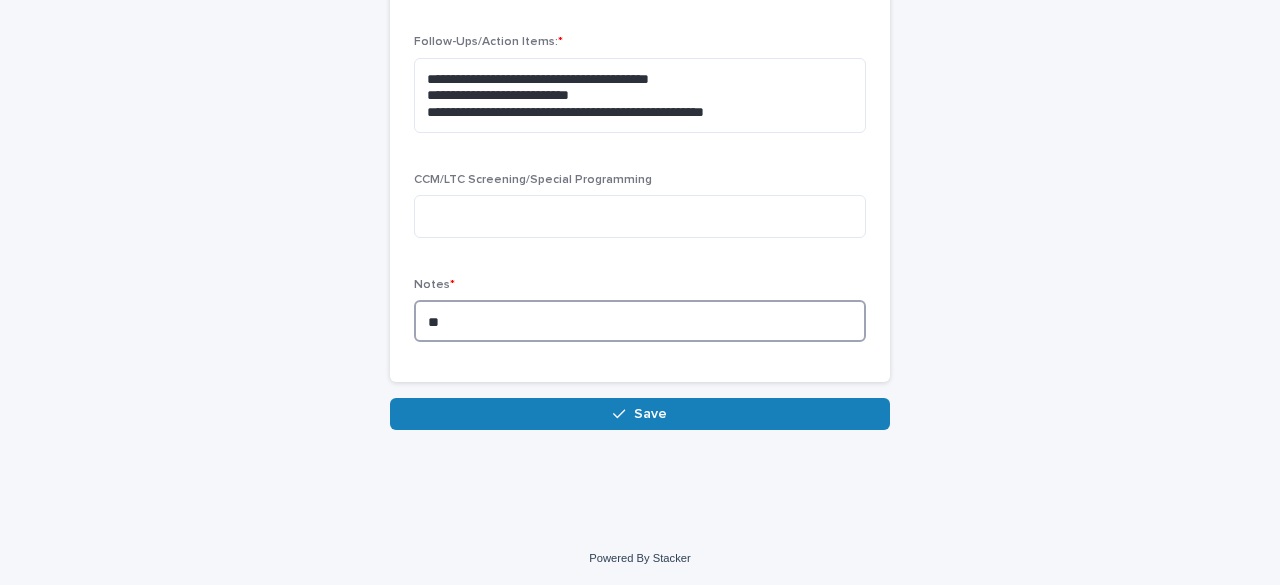 type on "*" 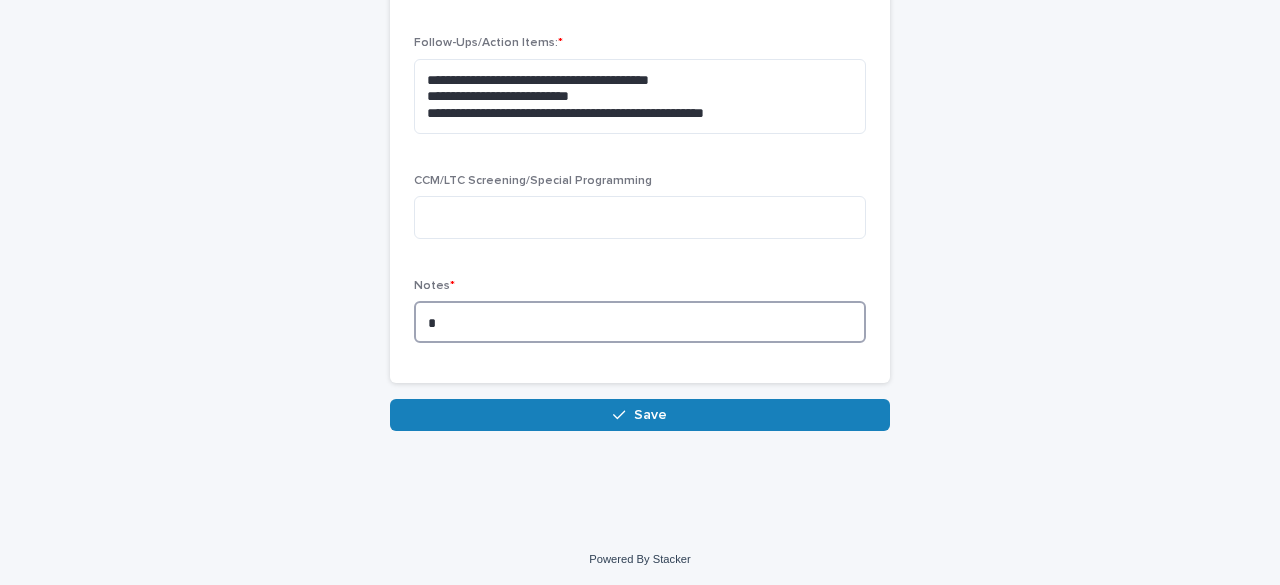 scroll, scrollTop: 1103, scrollLeft: 0, axis: vertical 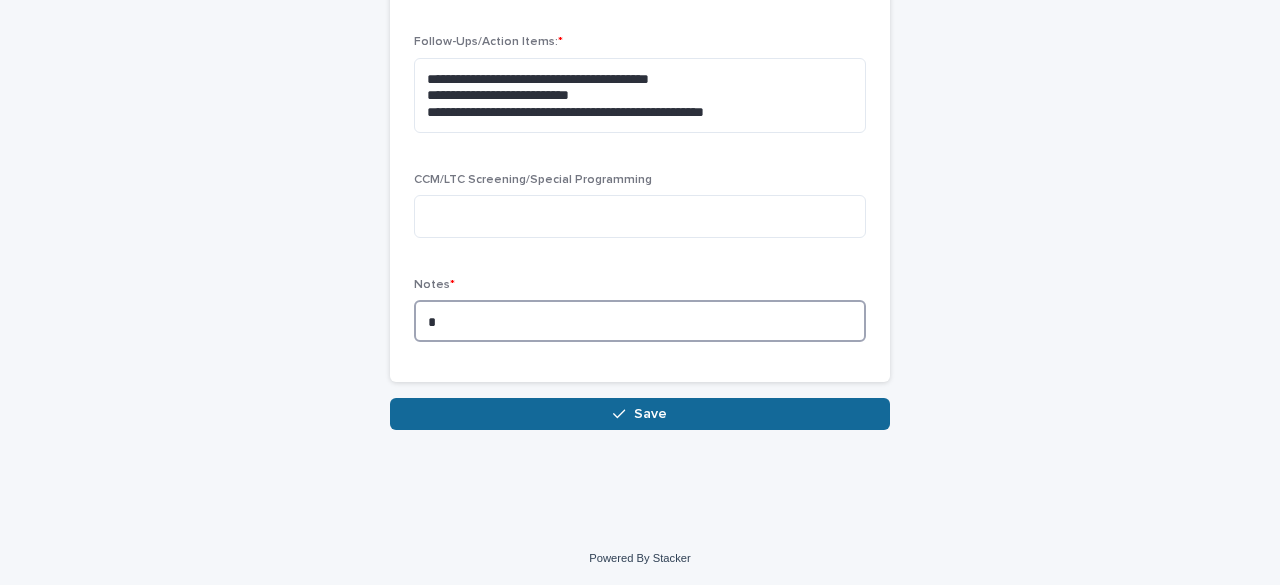 type on "*" 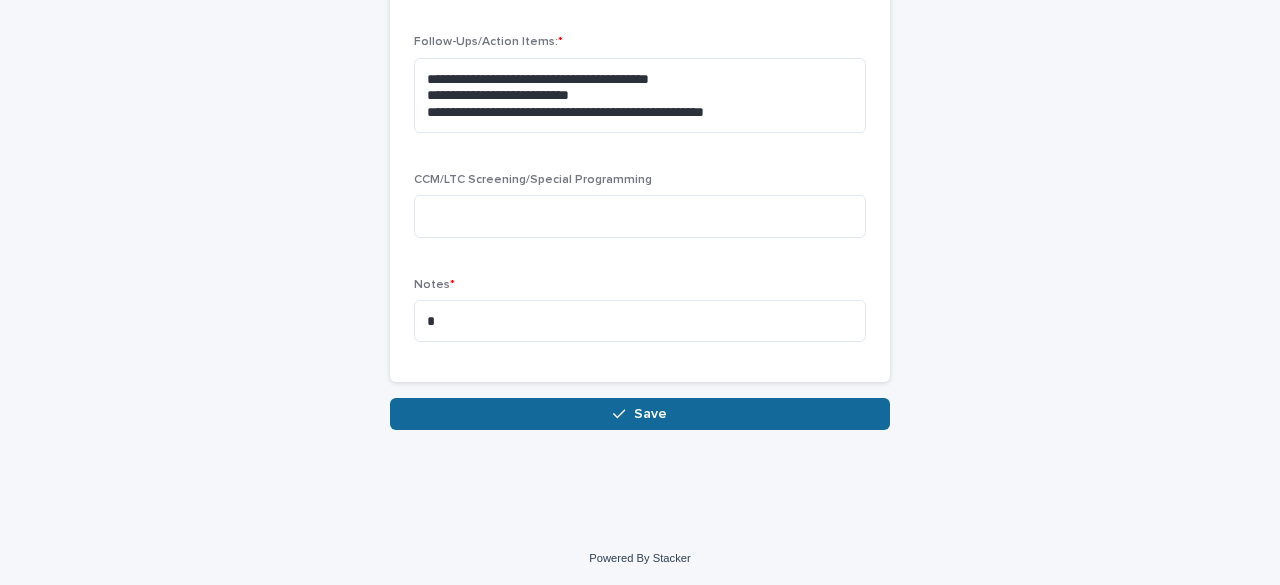 click 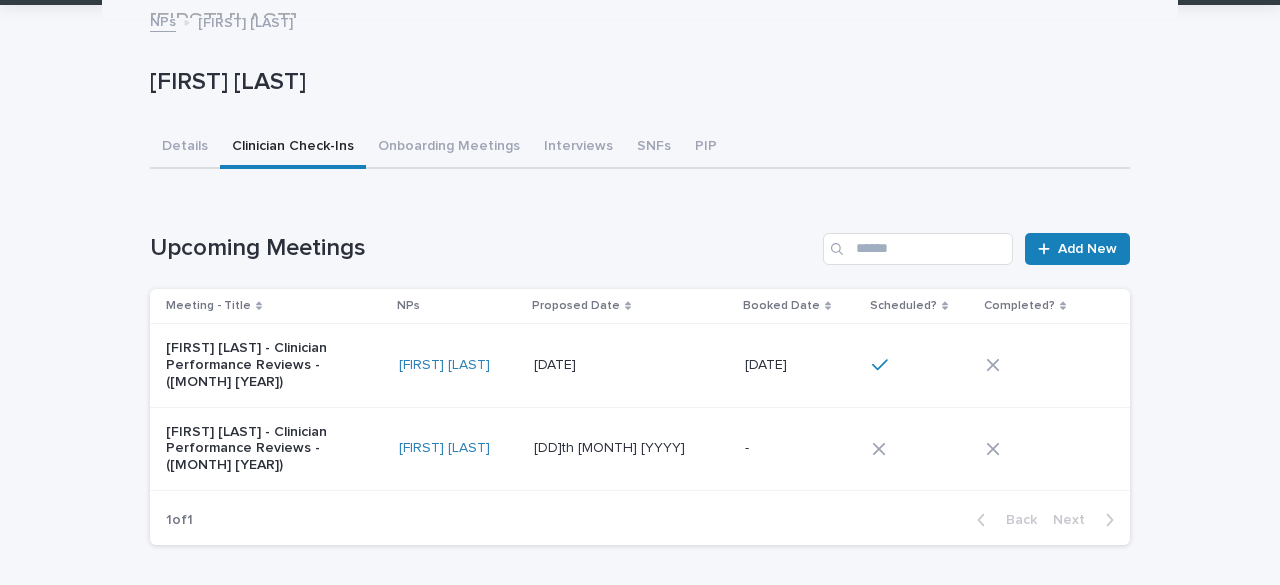 scroll, scrollTop: 0, scrollLeft: 0, axis: both 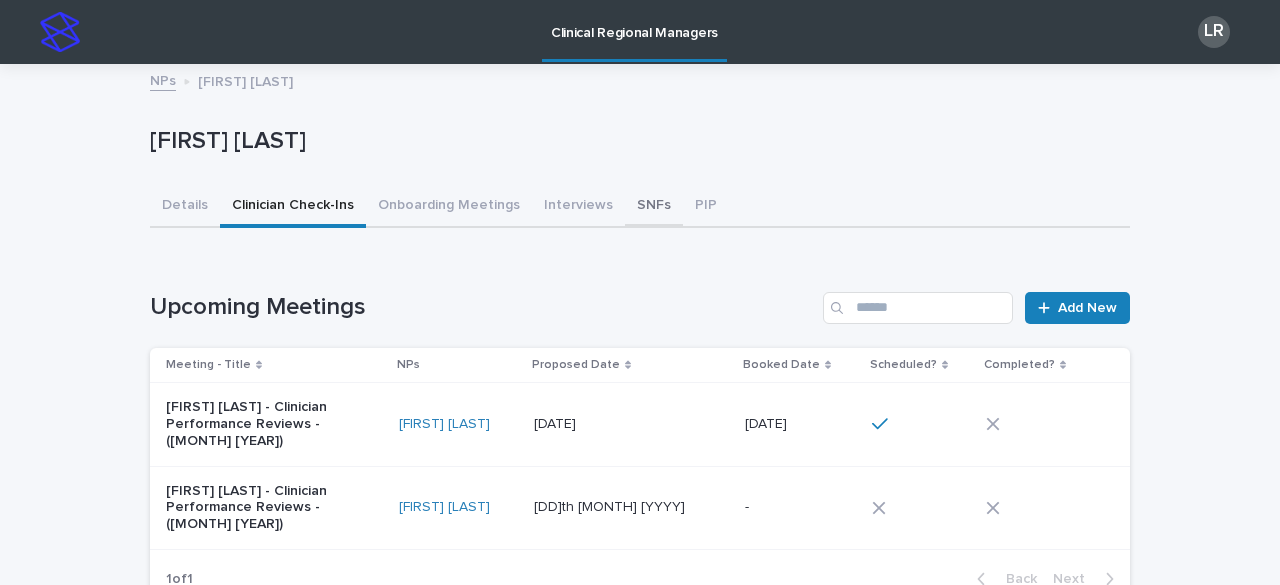 click on "SNFs" at bounding box center [654, 207] 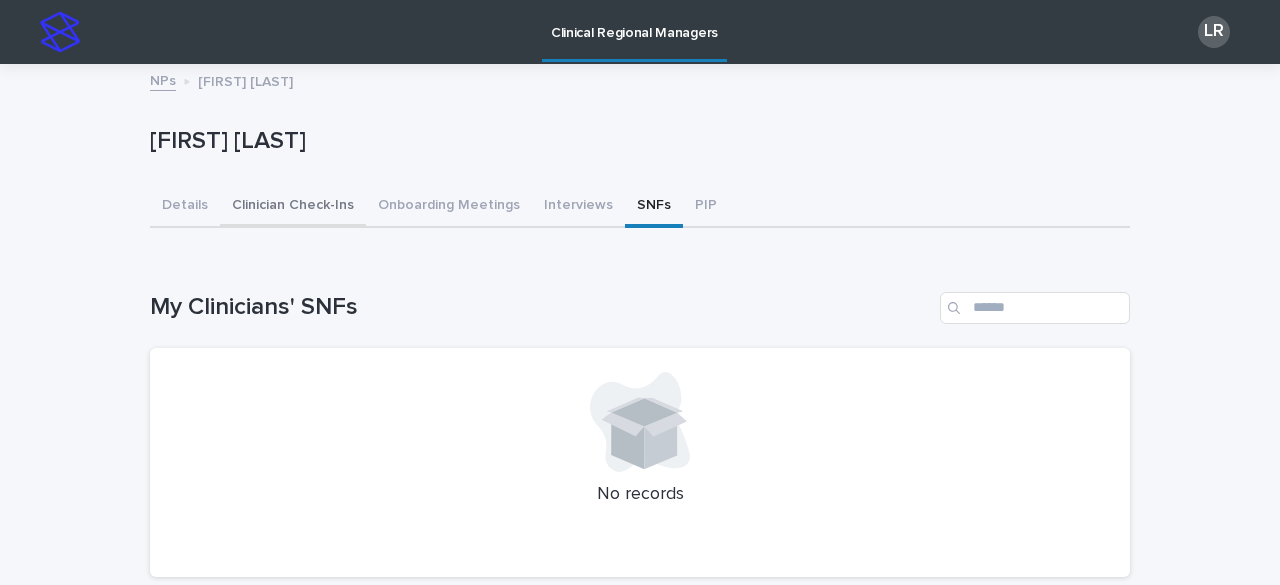 click on "Clinician Check-Ins" at bounding box center (293, 207) 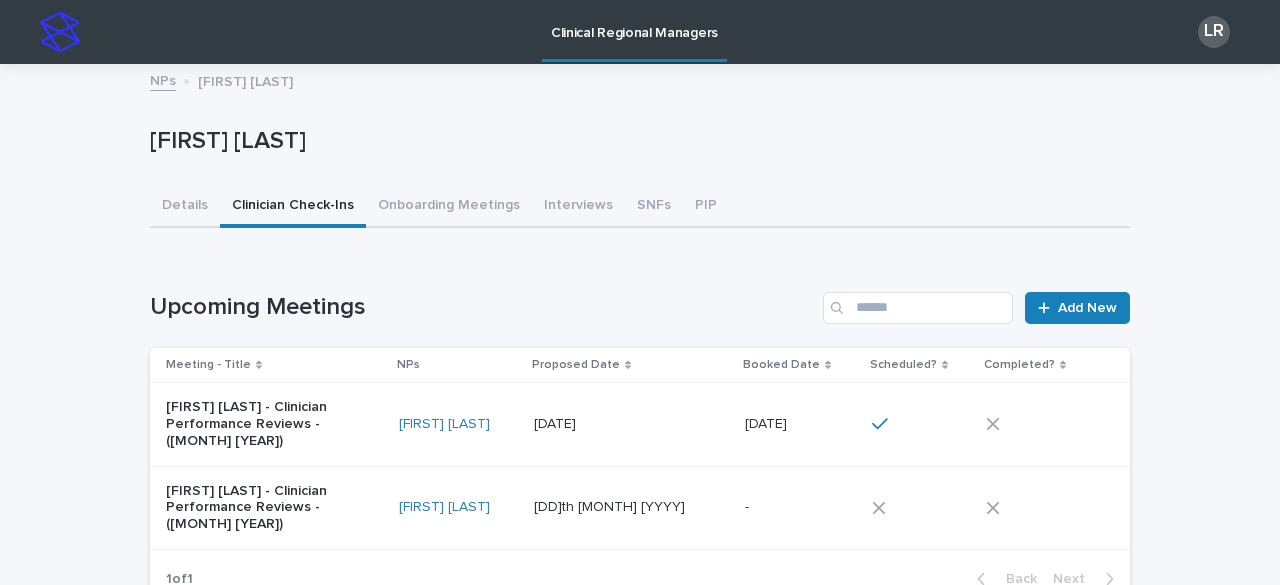 click on "NPs" at bounding box center [163, 79] 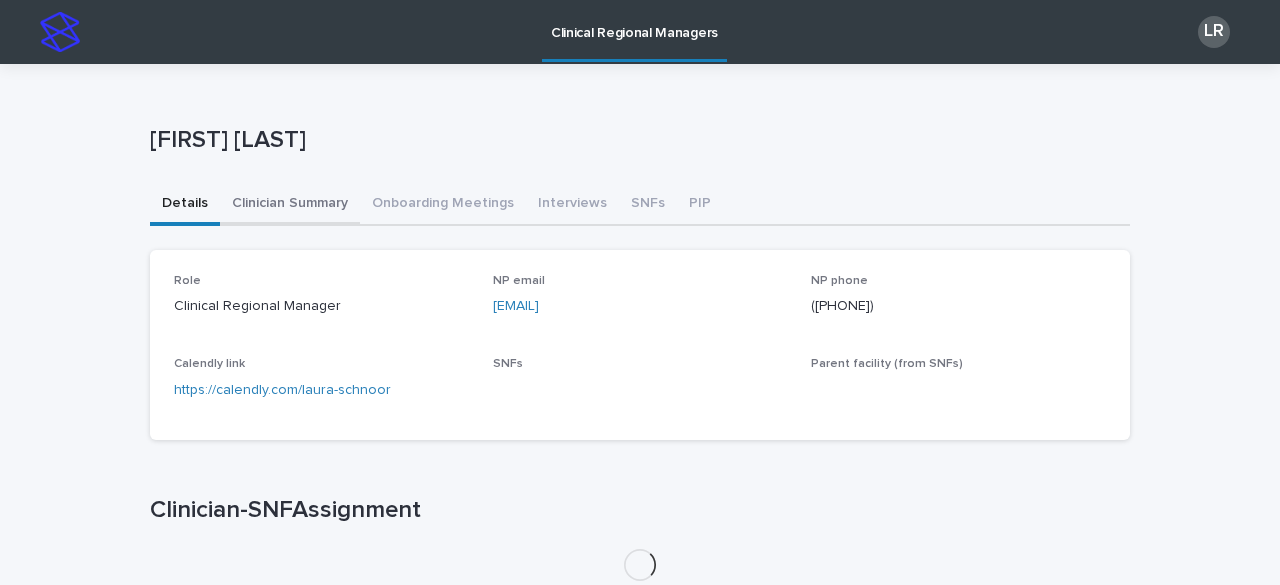 click on "Clinician Summary" at bounding box center [290, 205] 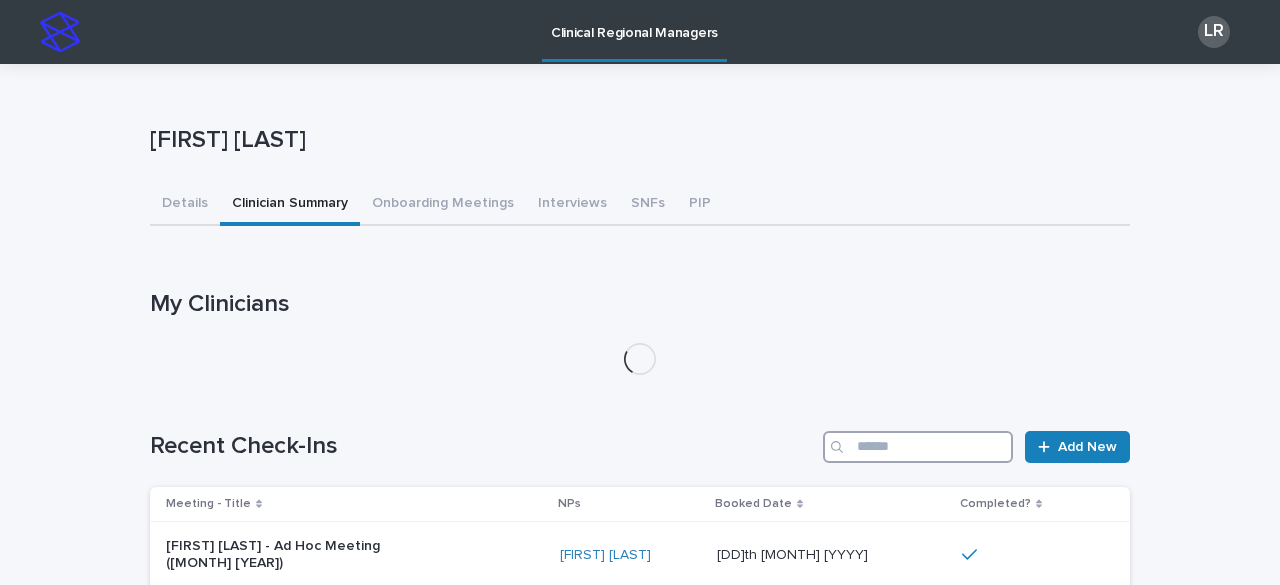 click at bounding box center [918, 447] 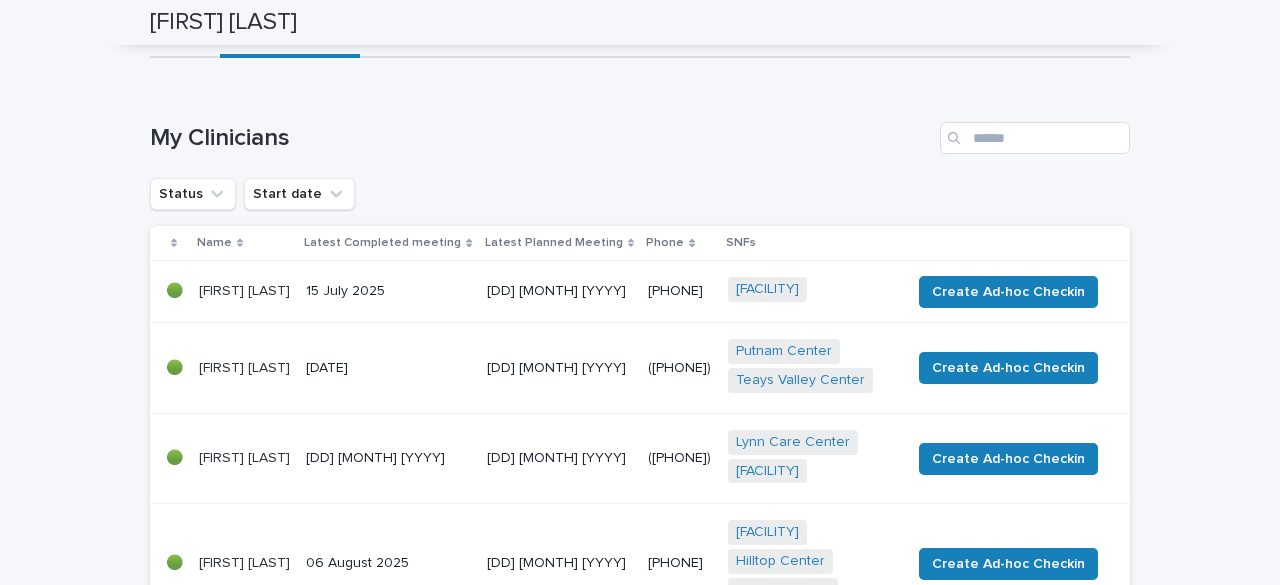 scroll, scrollTop: 0, scrollLeft: 0, axis: both 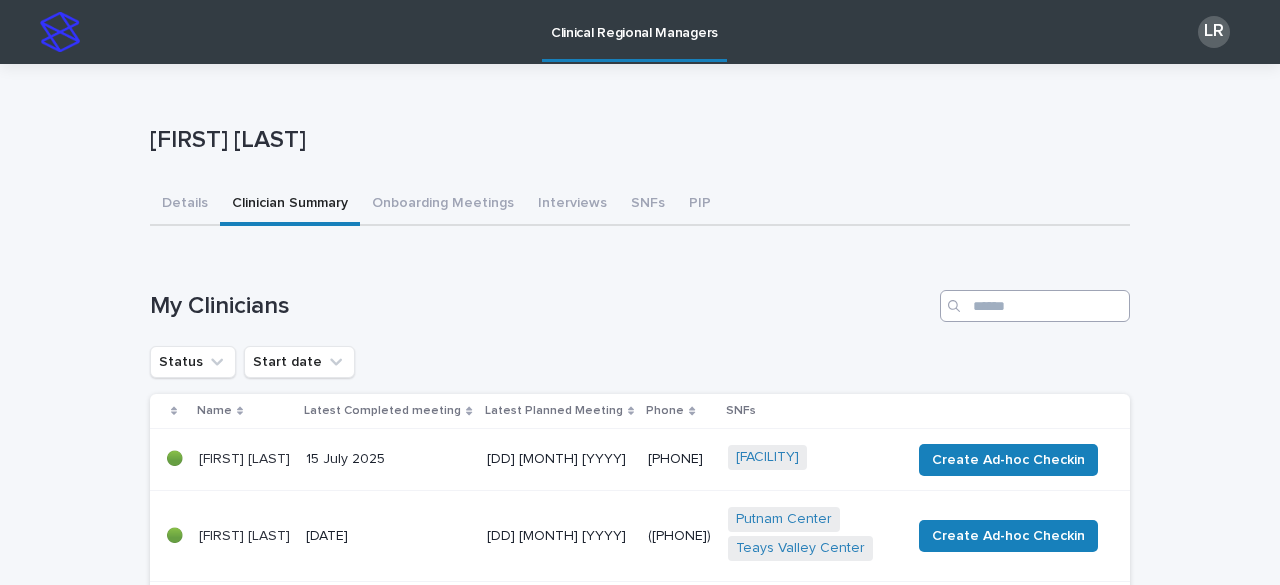 type on "*****" 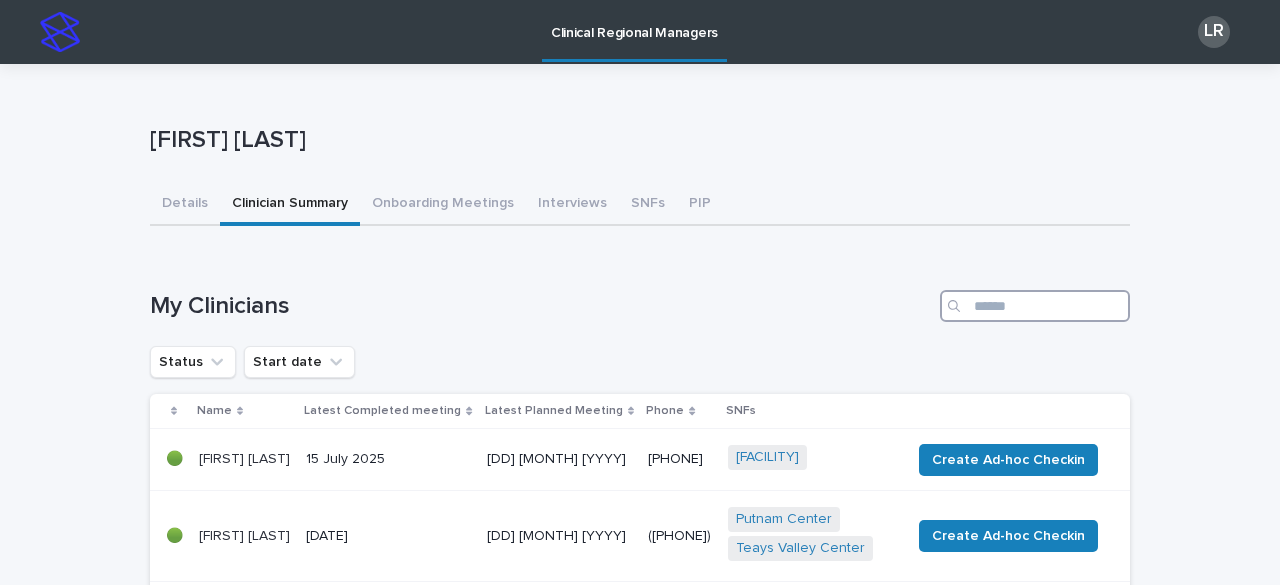 click at bounding box center [1035, 306] 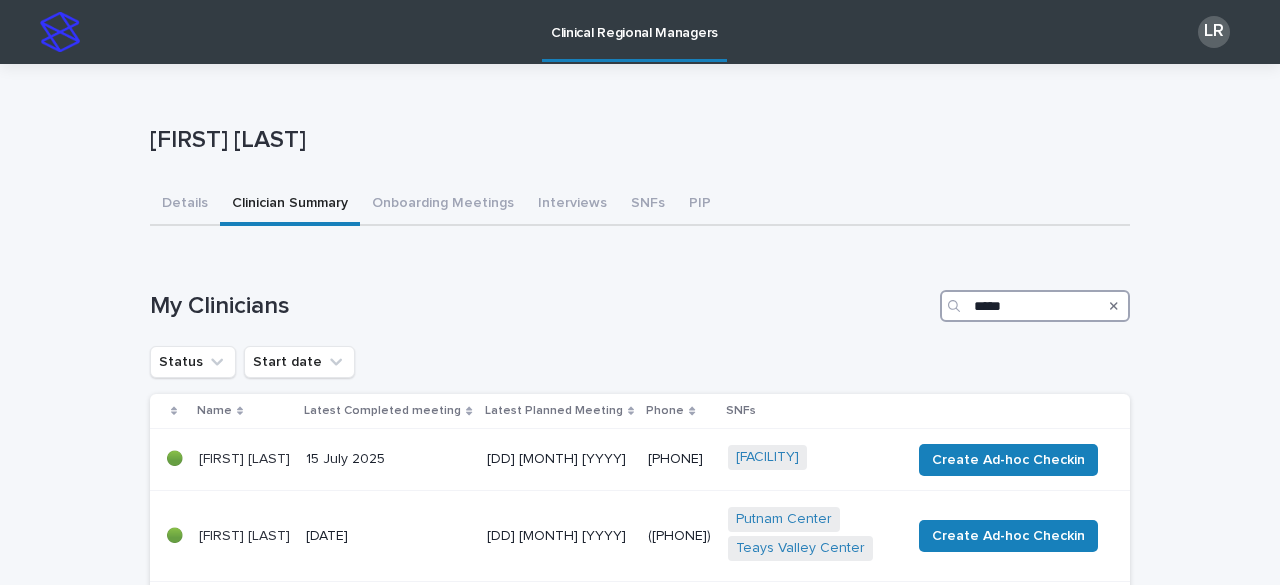 type on "*****" 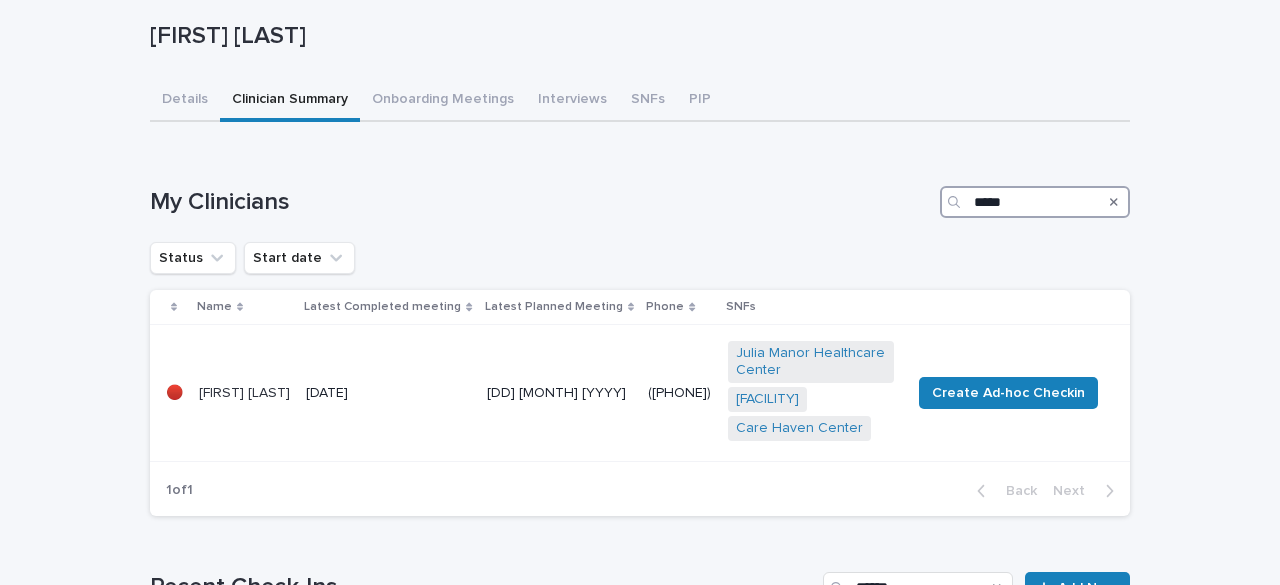 scroll, scrollTop: 106, scrollLeft: 0, axis: vertical 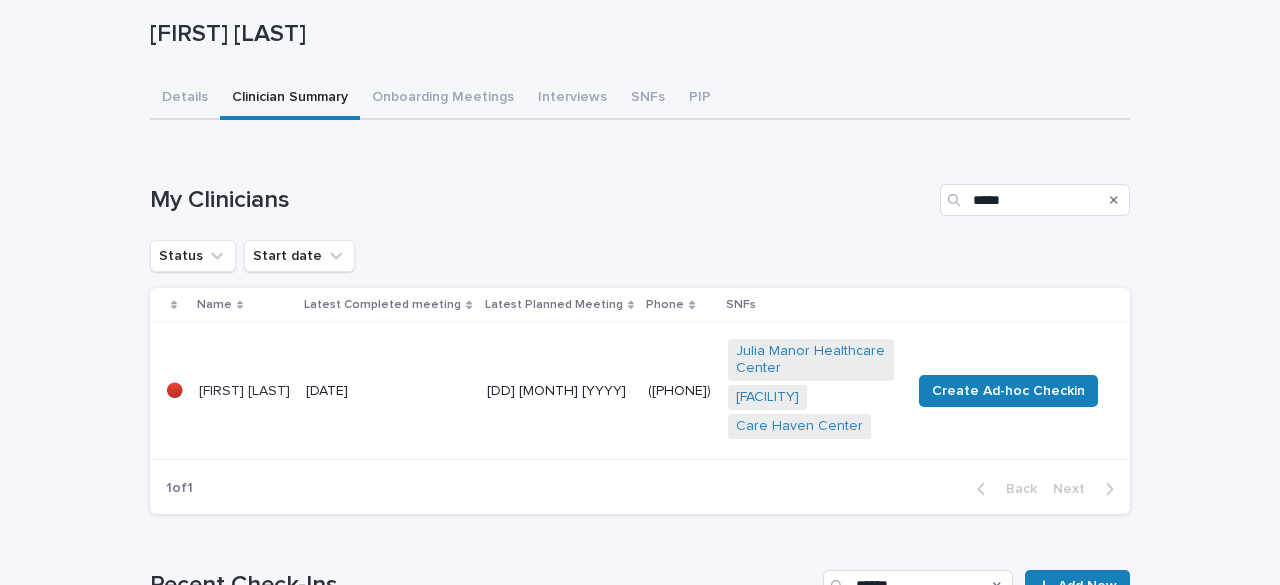 click on "[DD] [MONTH] [YYYY]" at bounding box center [560, 391] 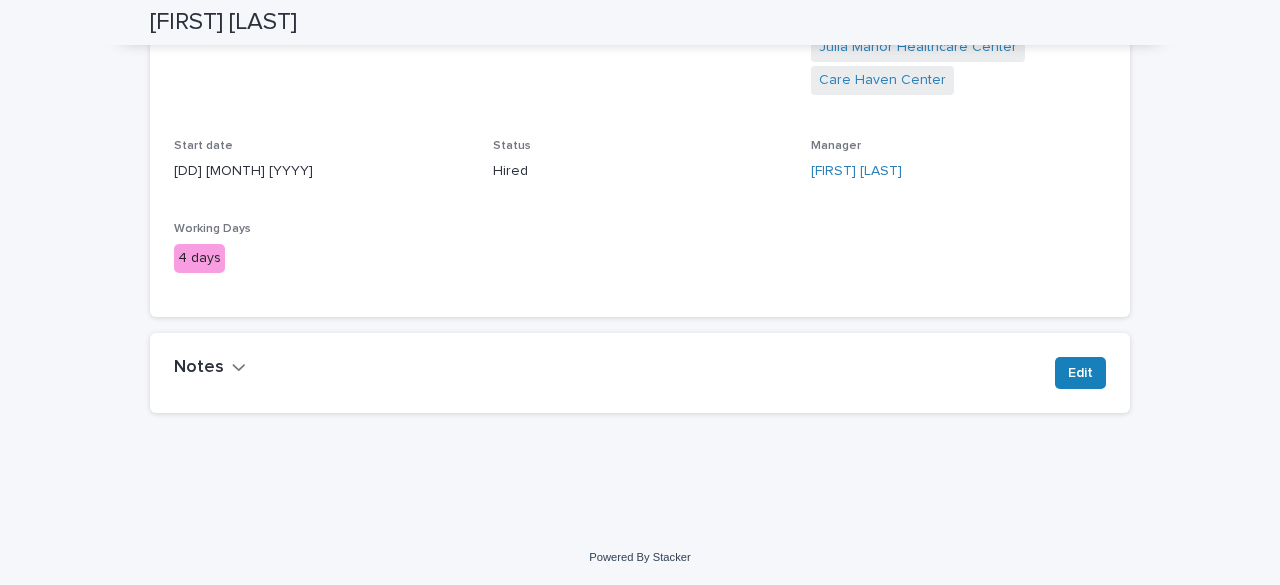 scroll, scrollTop: 0, scrollLeft: 0, axis: both 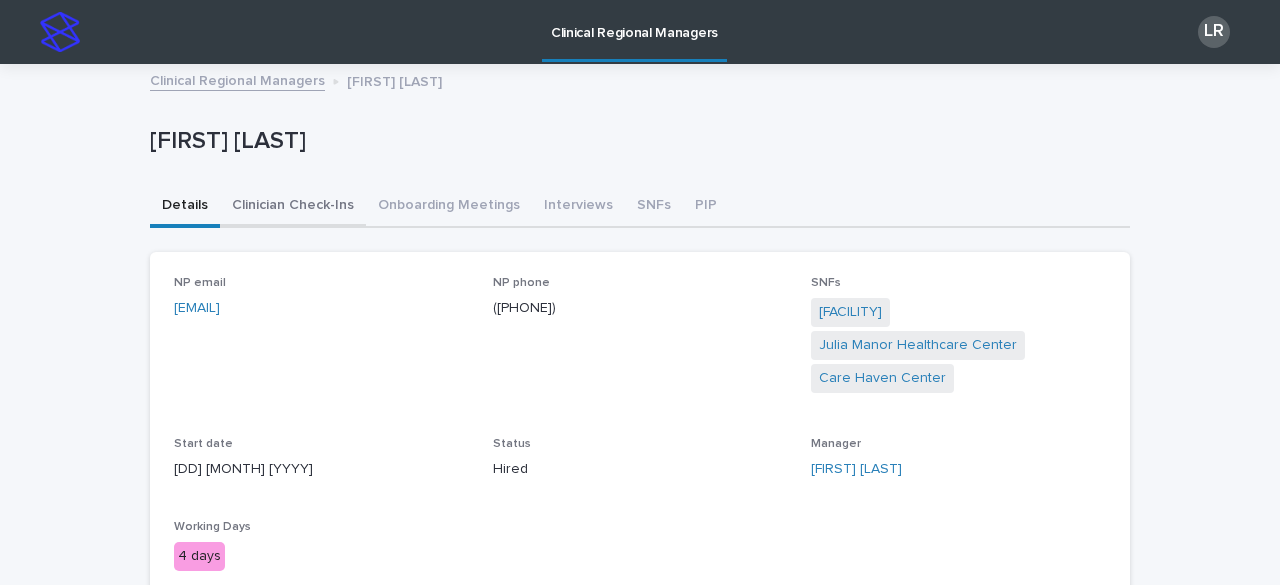 click on "Clinician Check-Ins" at bounding box center (293, 207) 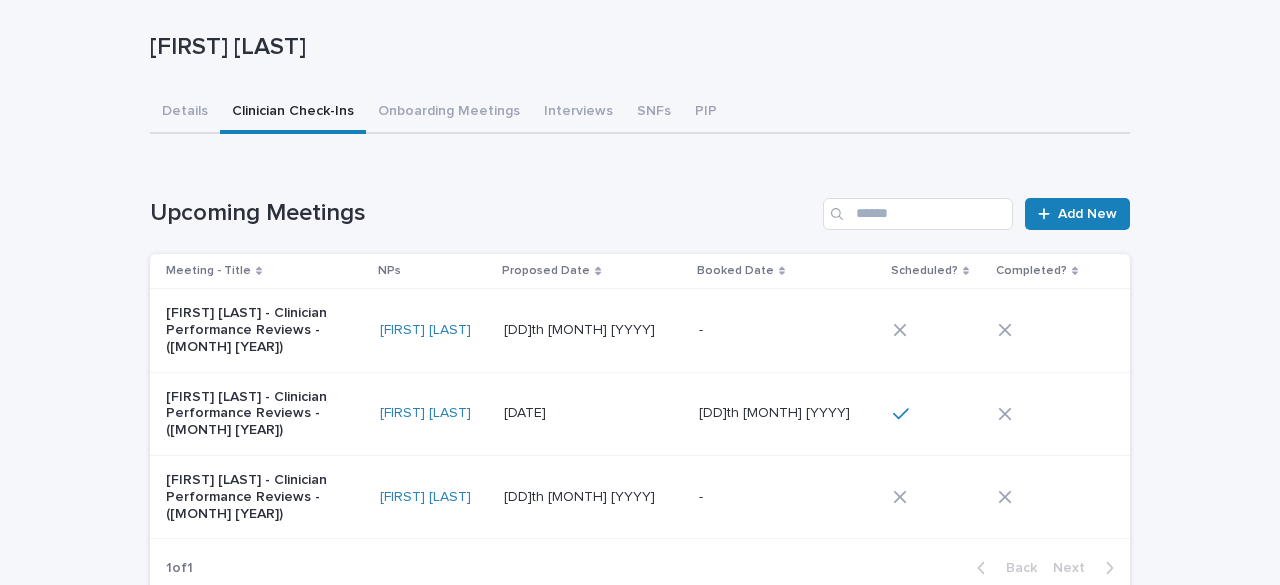 scroll, scrollTop: 100, scrollLeft: 0, axis: vertical 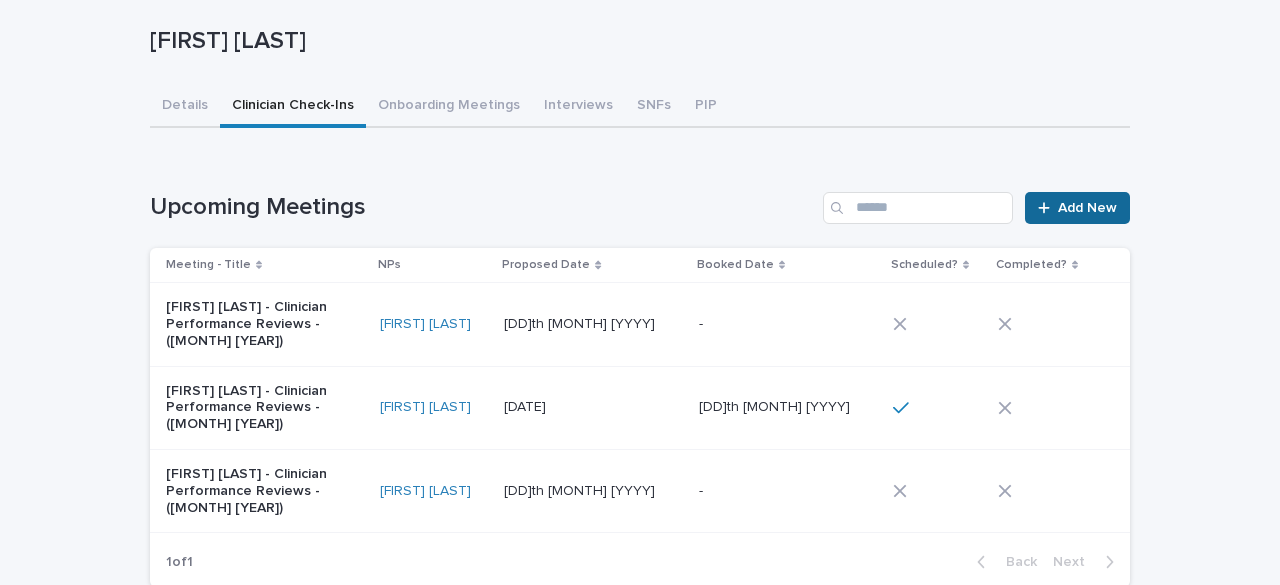 click on "Add New" at bounding box center [1087, 208] 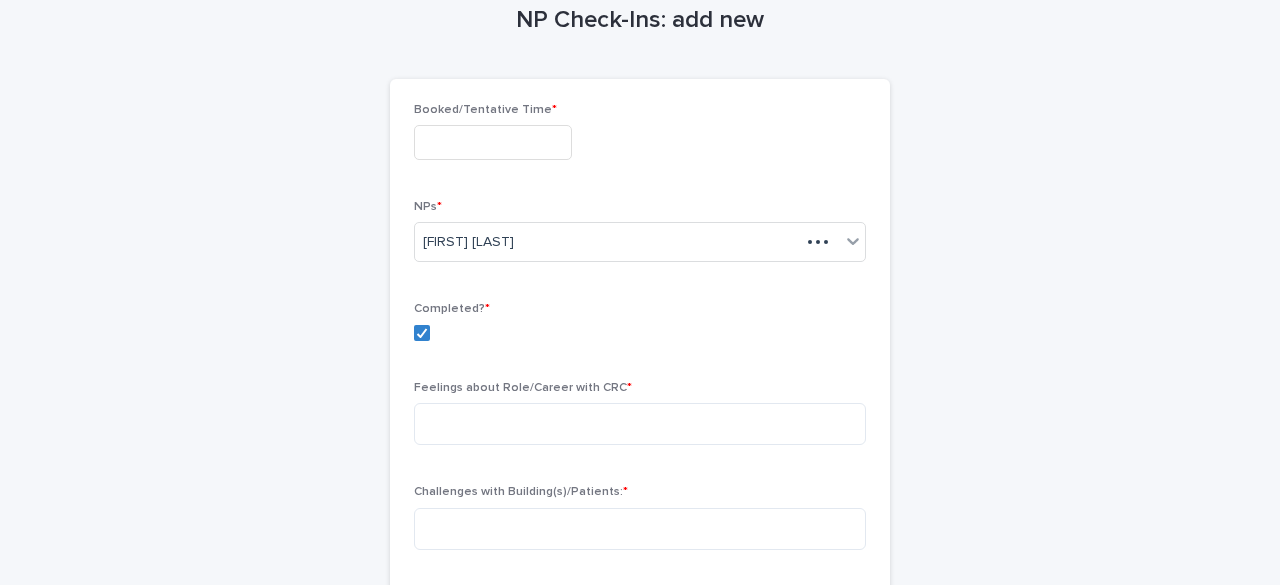 scroll, scrollTop: 101, scrollLeft: 0, axis: vertical 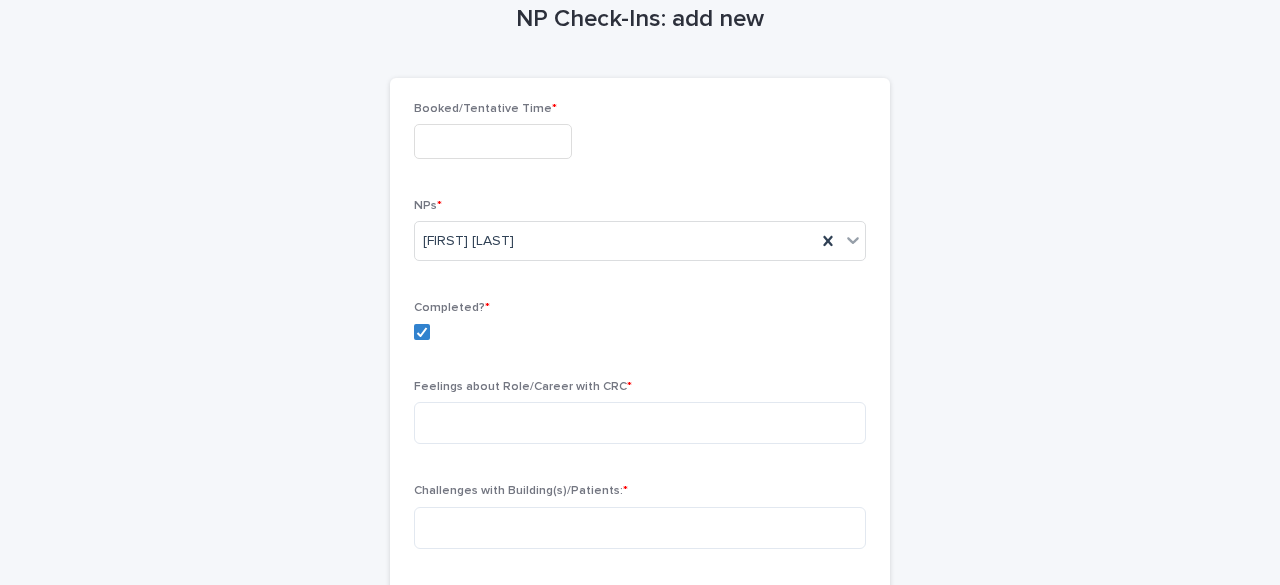click at bounding box center (493, 141) 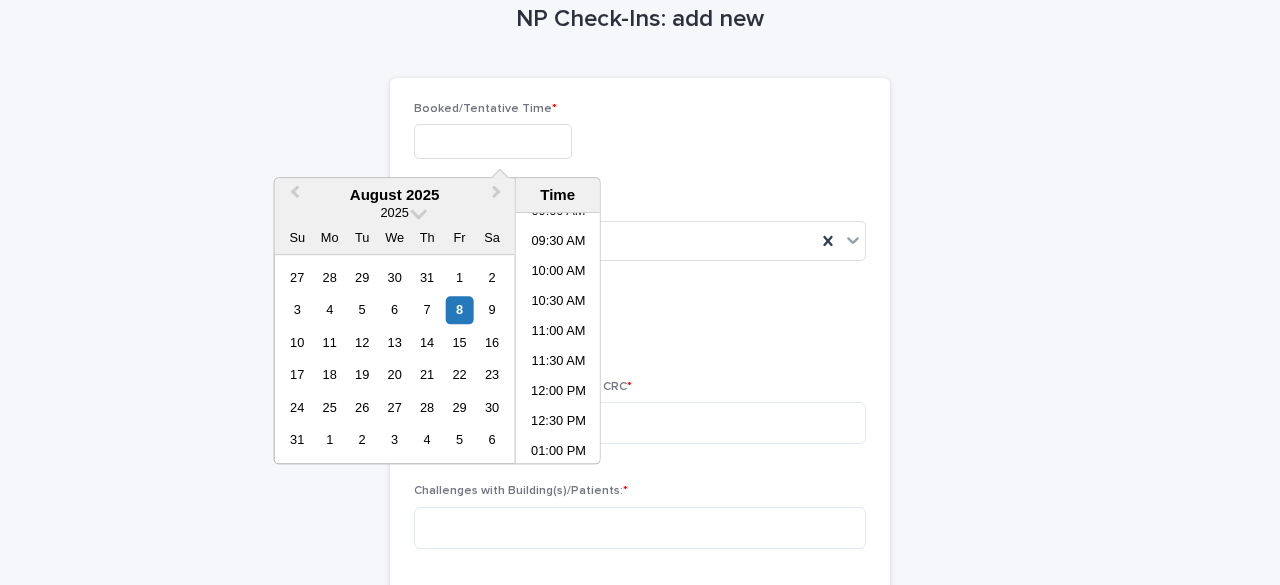 scroll, scrollTop: 554, scrollLeft: 0, axis: vertical 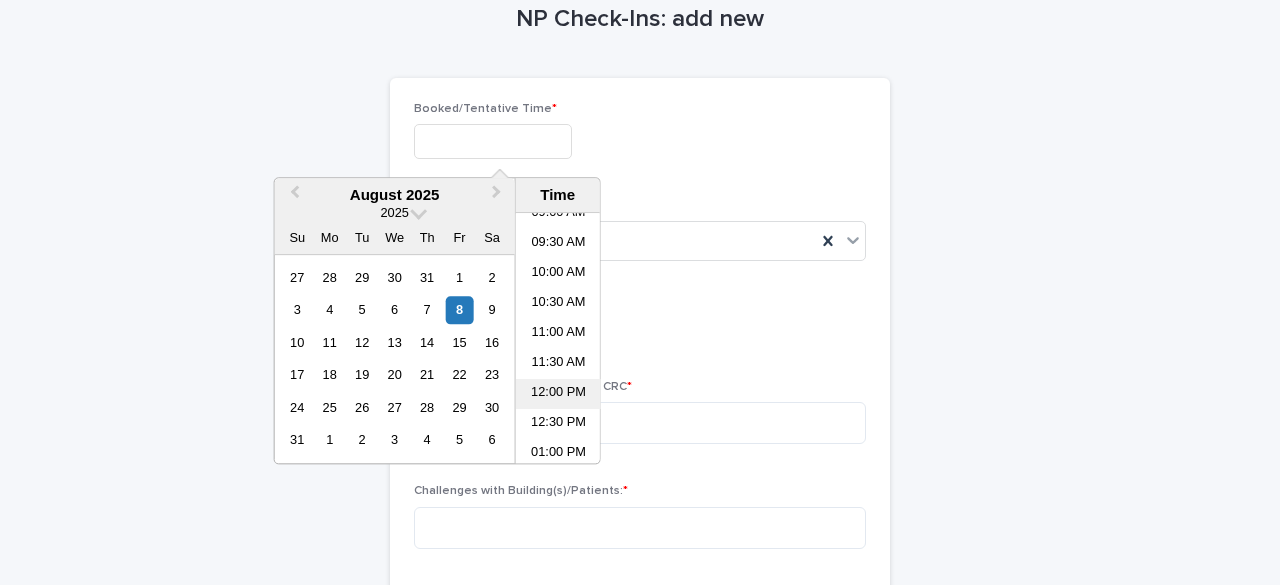 click on "12:00 PM" at bounding box center [558, 394] 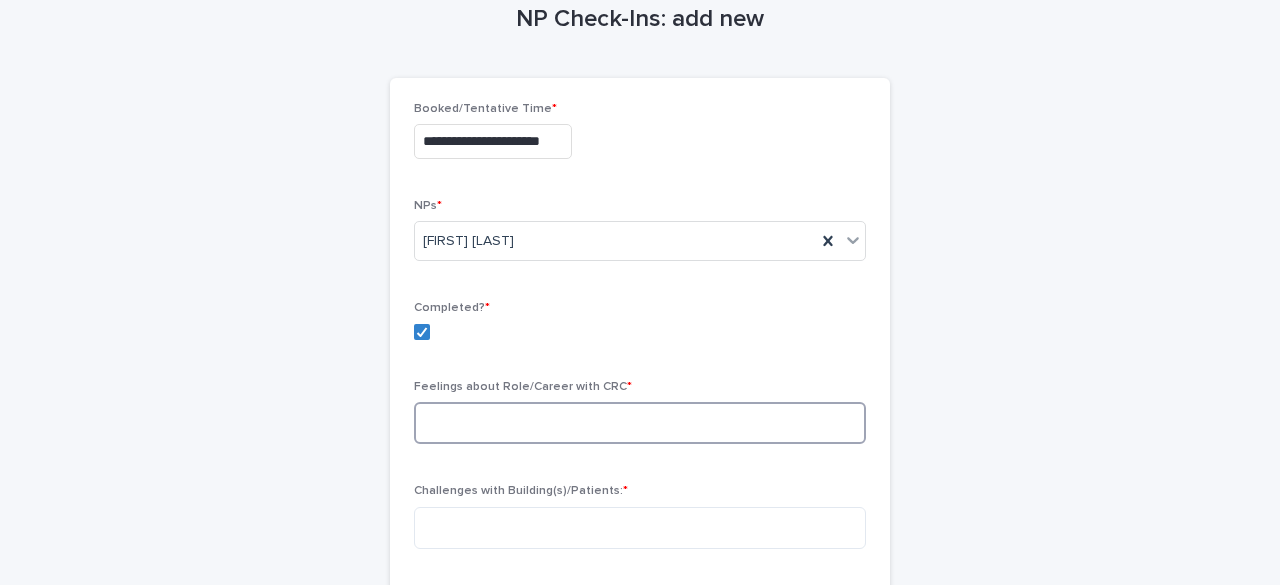click at bounding box center (640, 423) 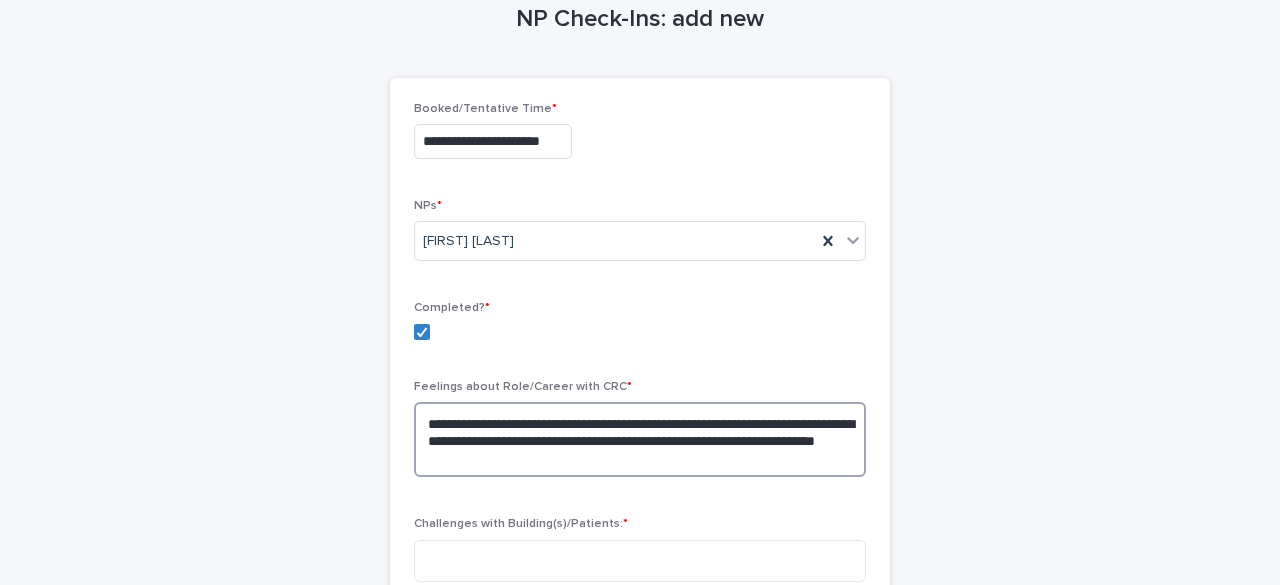 type on "**********" 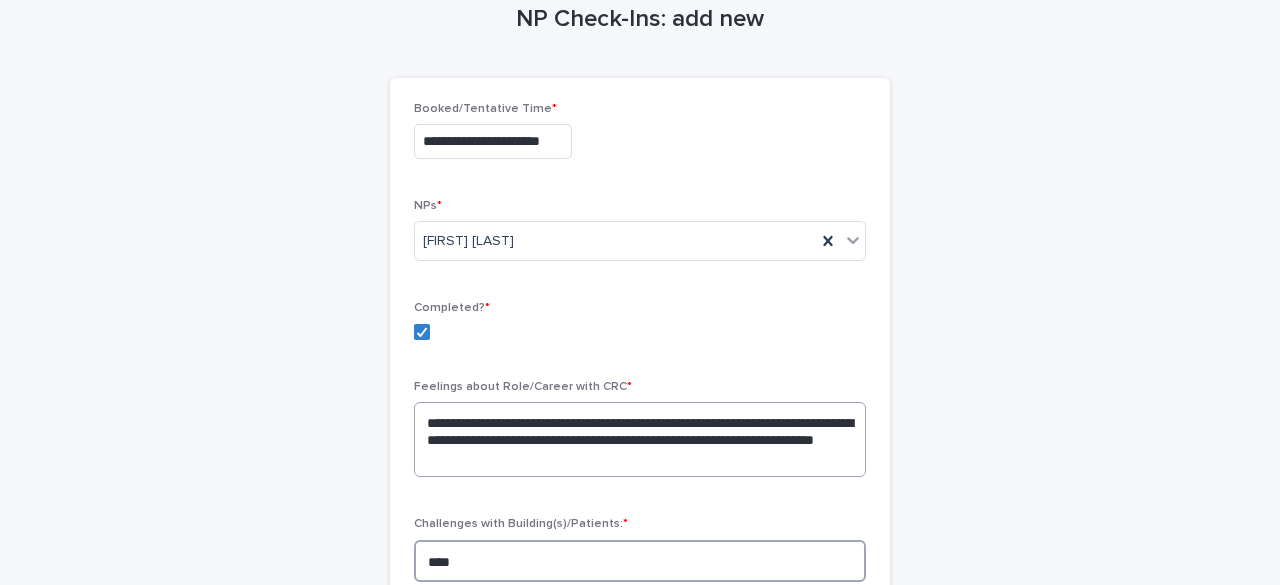 type on "****" 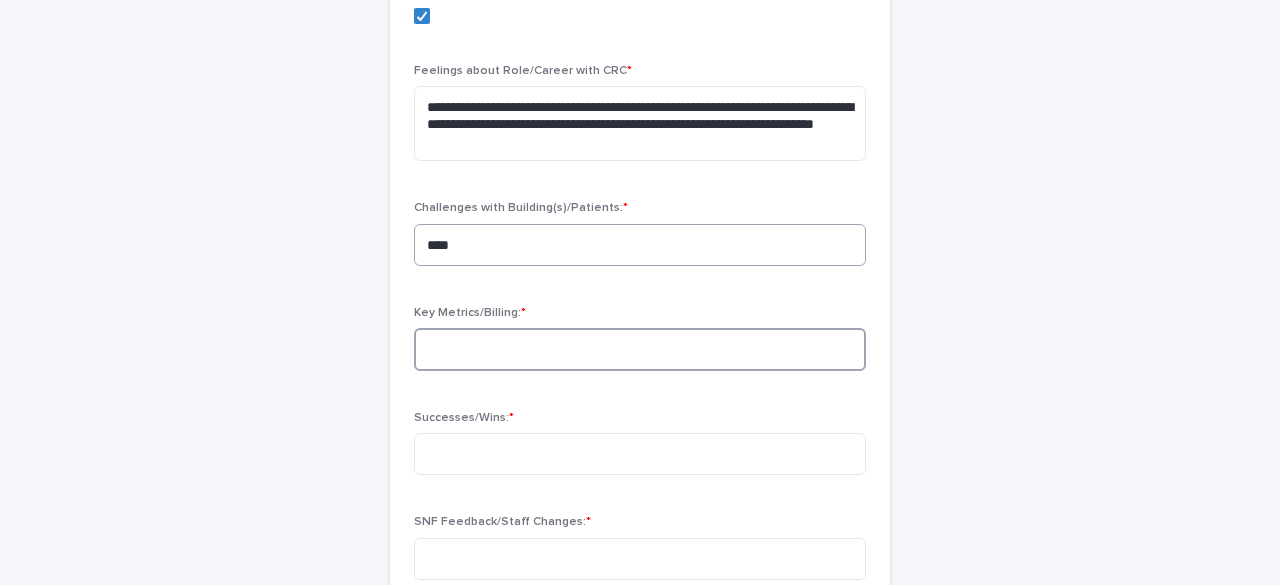 scroll, scrollTop: 416, scrollLeft: 0, axis: vertical 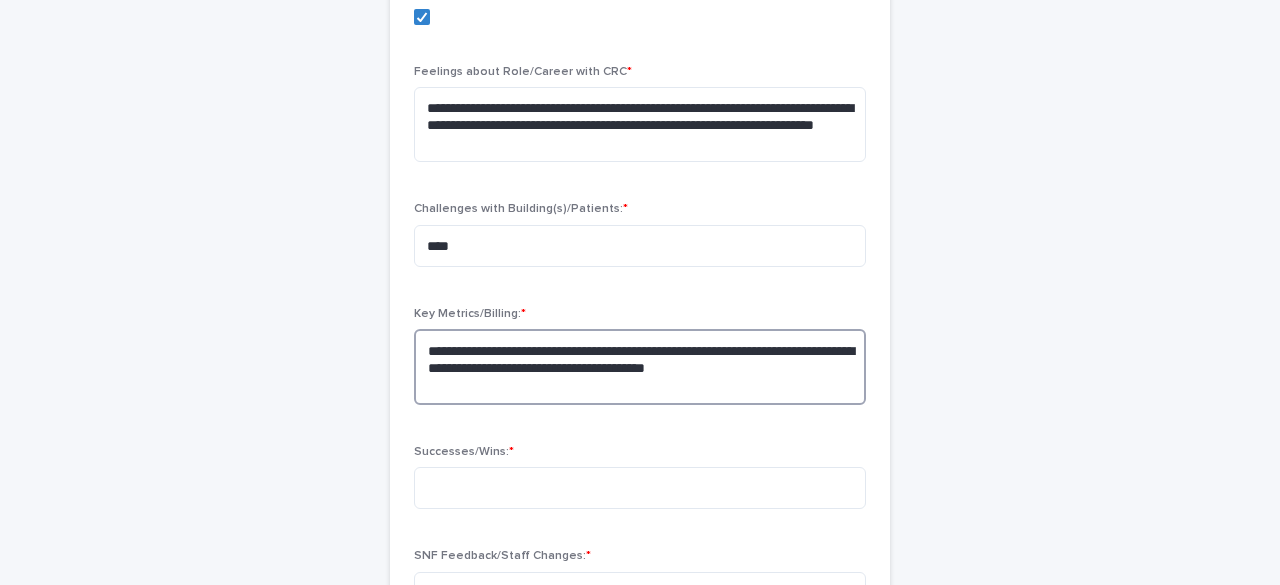 click on "**********" at bounding box center [640, 366] 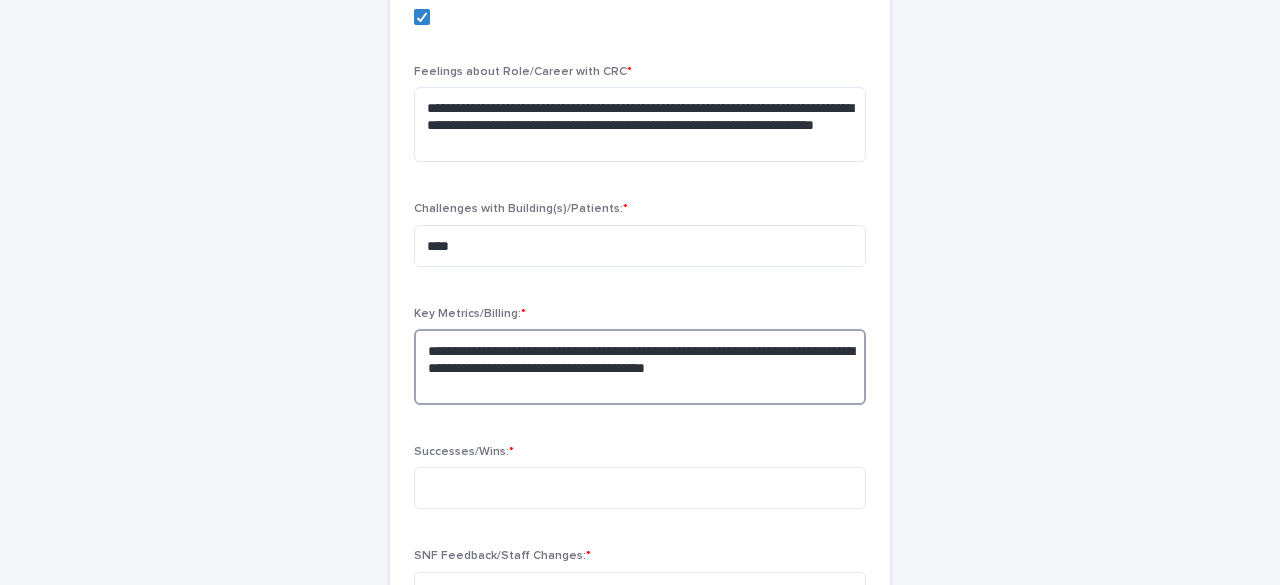 click on "**********" at bounding box center (640, 366) 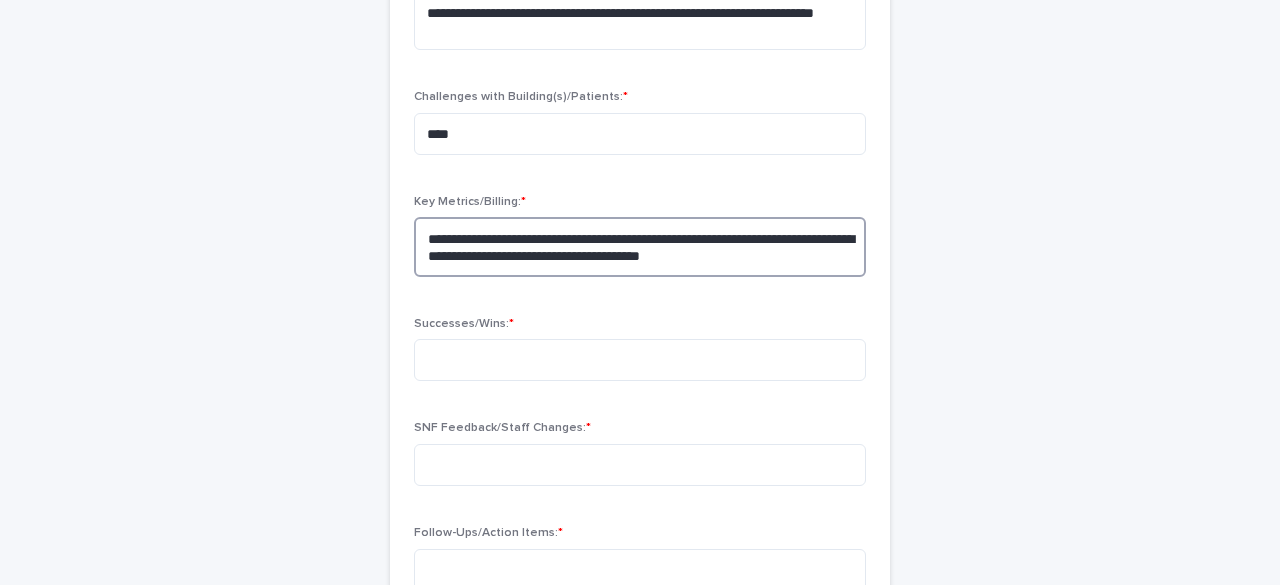 scroll, scrollTop: 536, scrollLeft: 0, axis: vertical 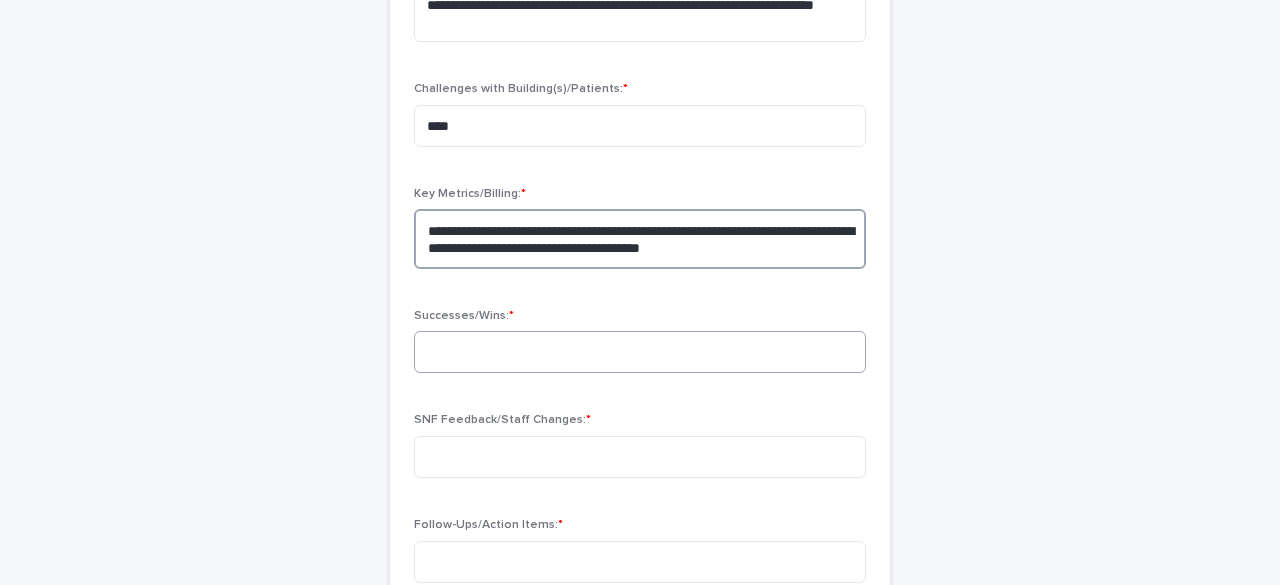 type on "**********" 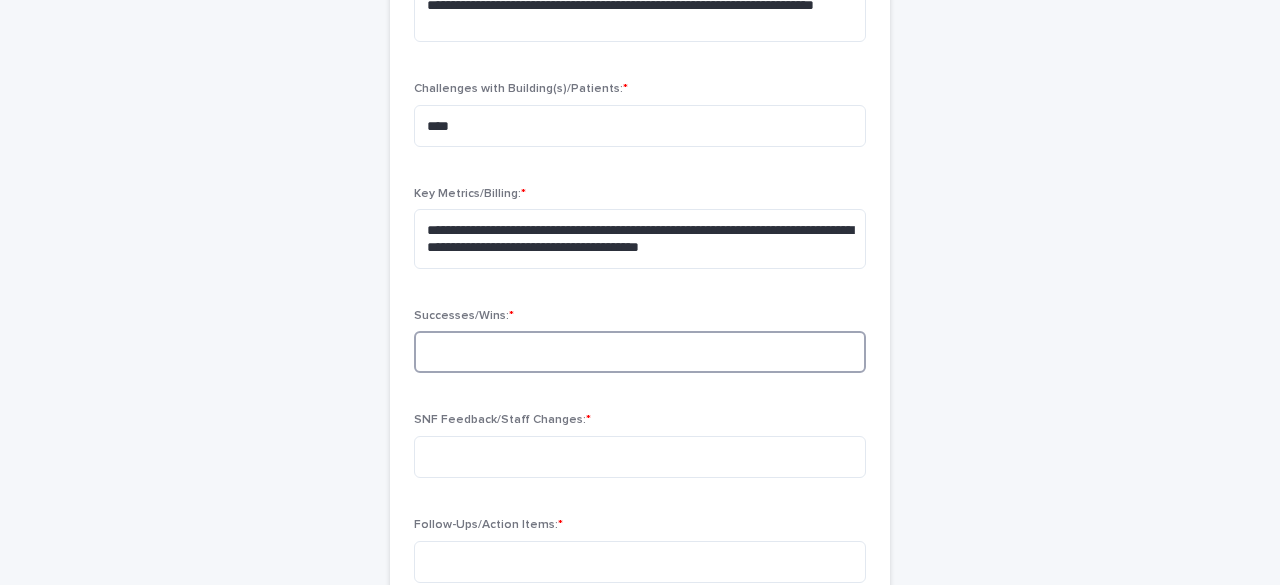 click at bounding box center (640, 352) 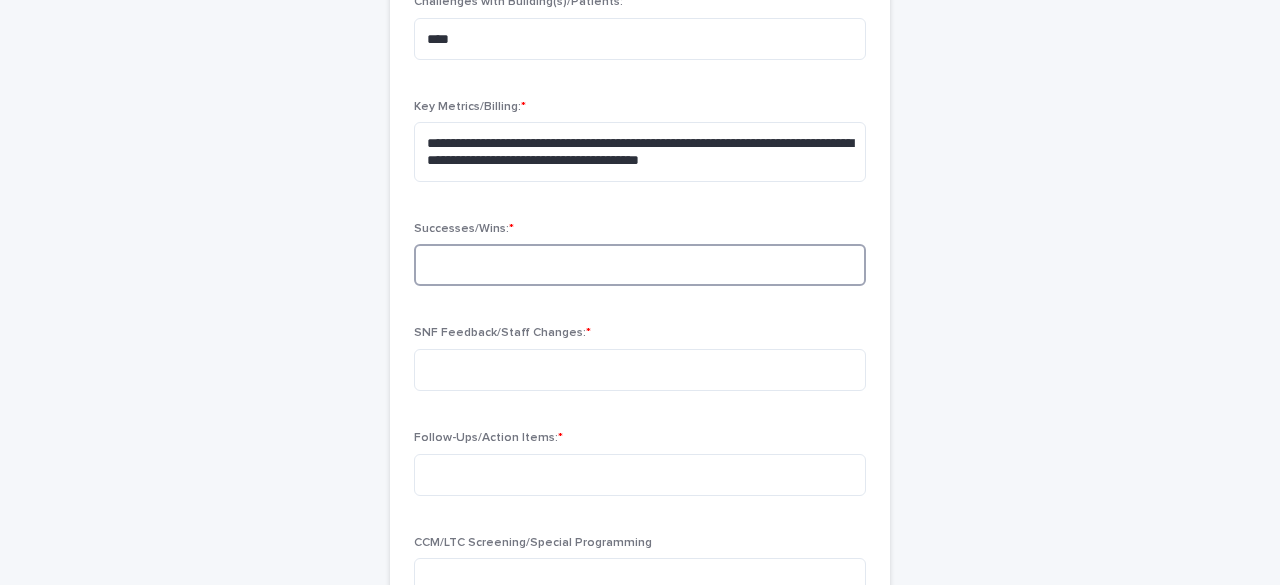 scroll, scrollTop: 624, scrollLeft: 0, axis: vertical 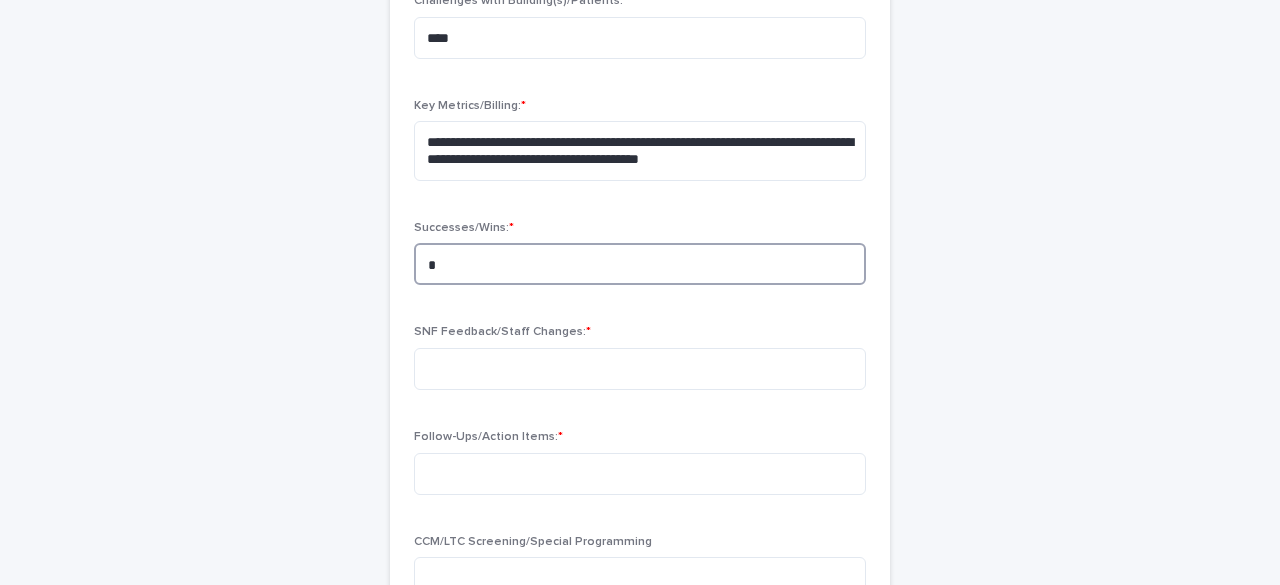 type on "*" 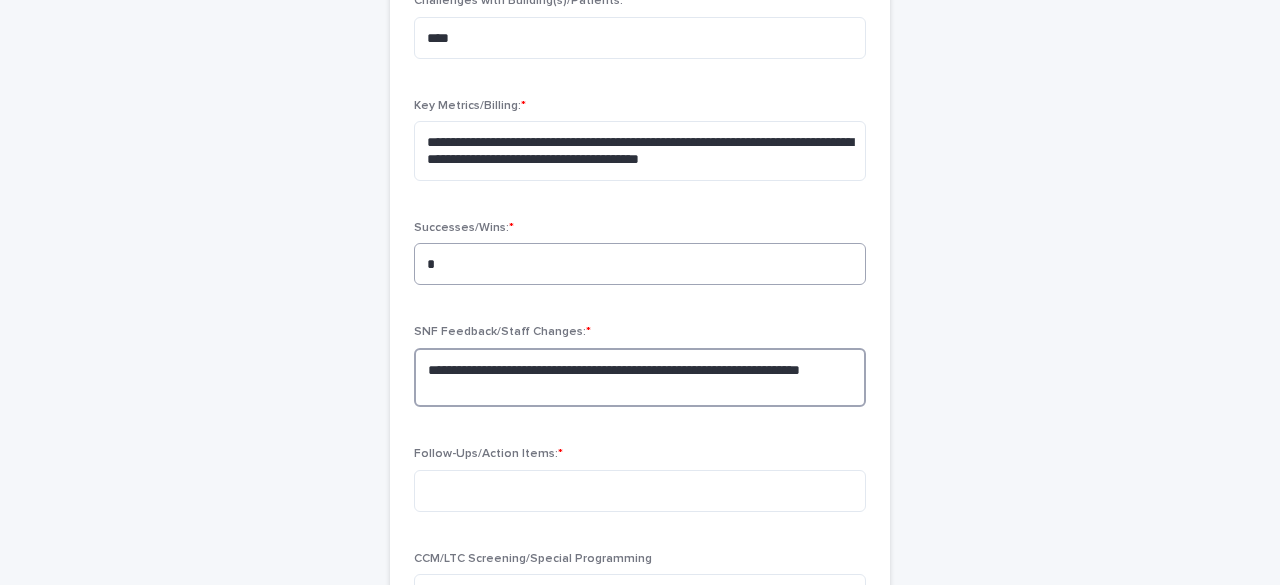 type on "**********" 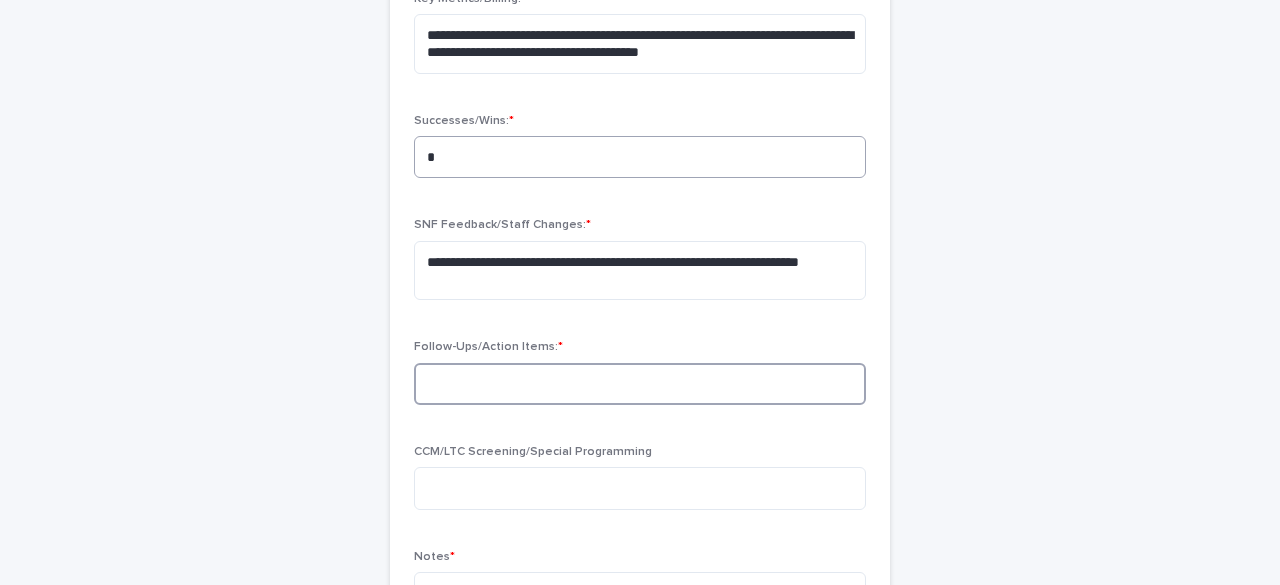 scroll, scrollTop: 732, scrollLeft: 0, axis: vertical 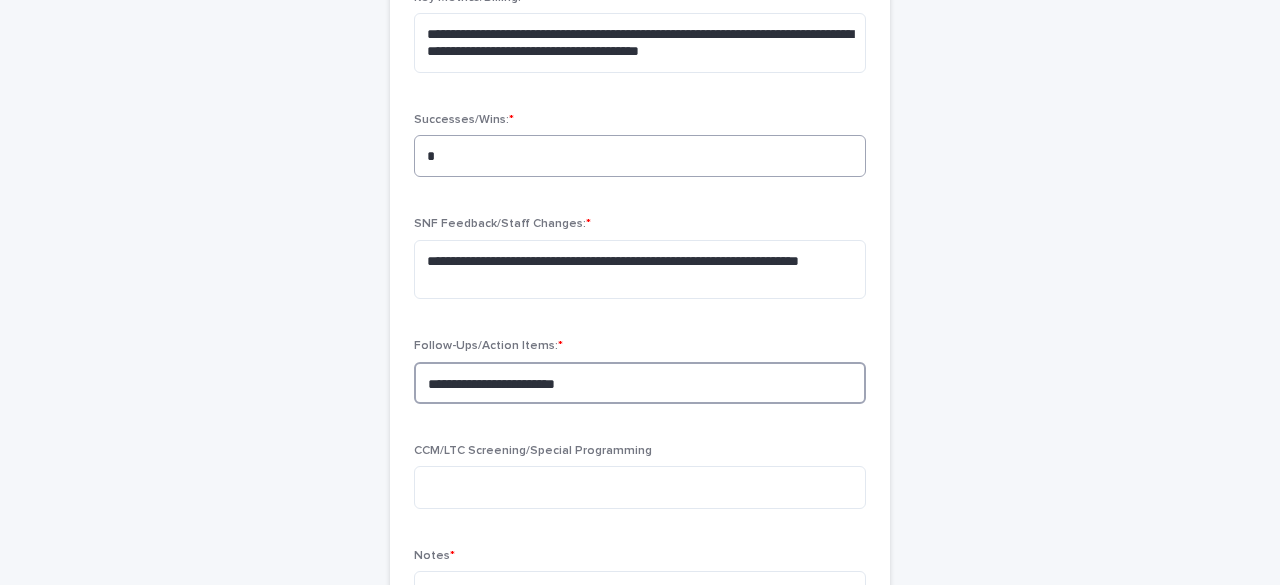type on "**********" 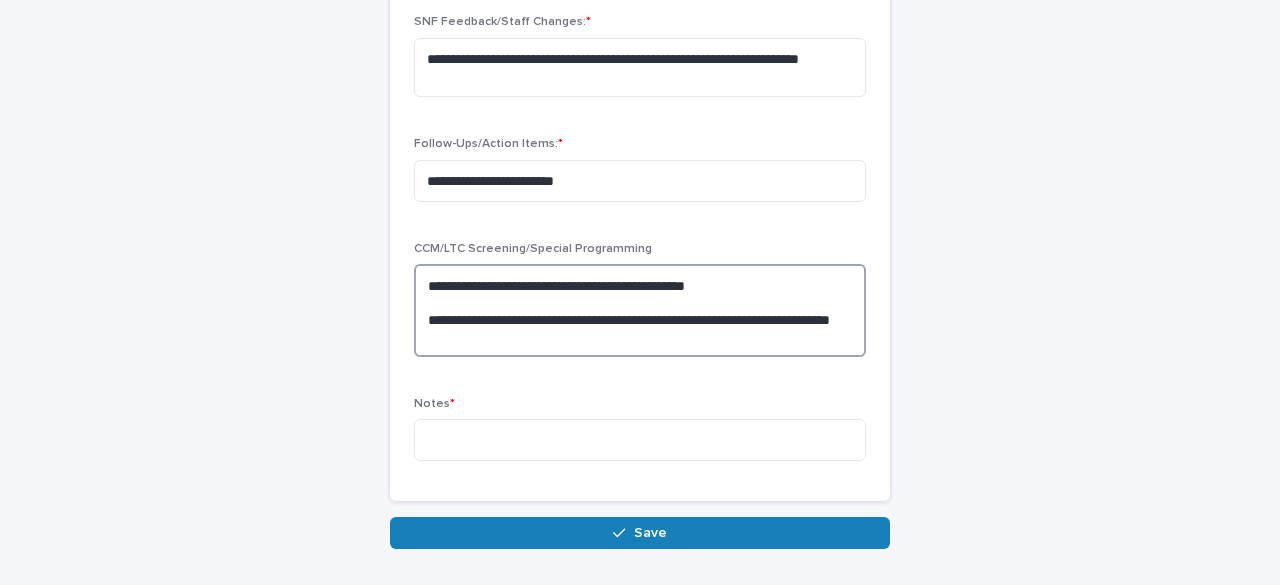 scroll, scrollTop: 935, scrollLeft: 0, axis: vertical 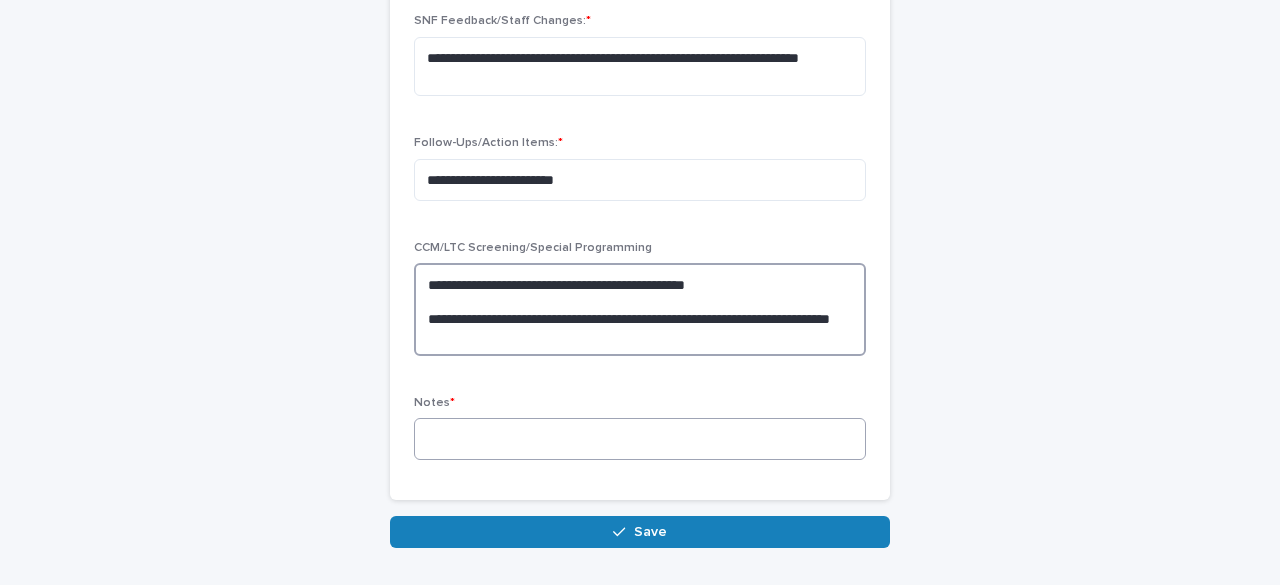 type on "**********" 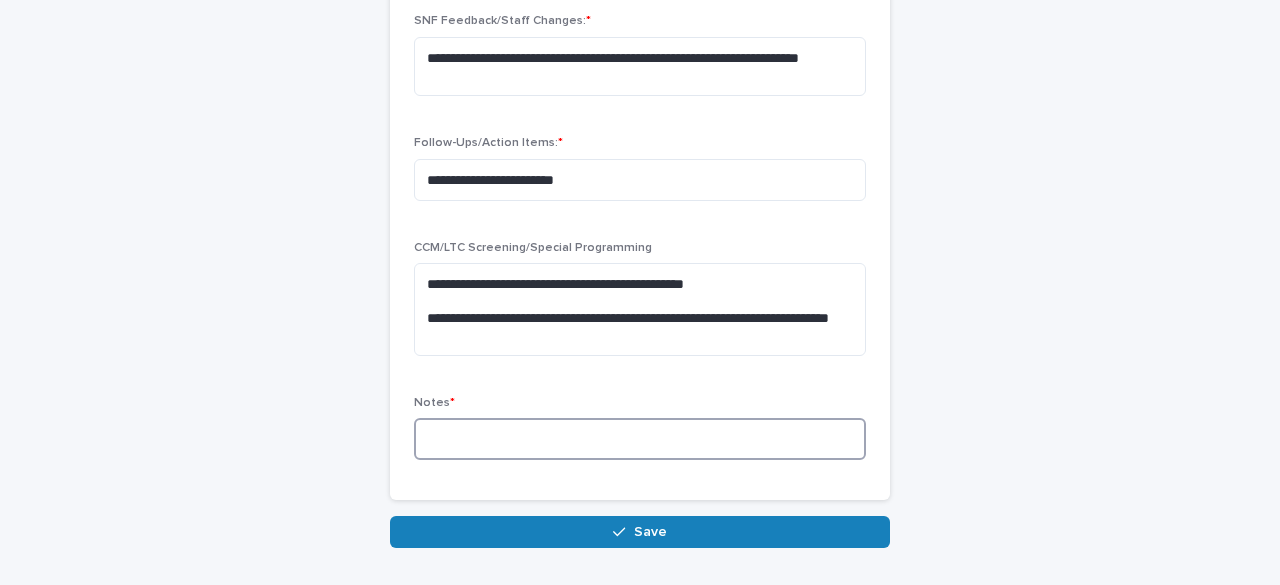 click at bounding box center (640, 439) 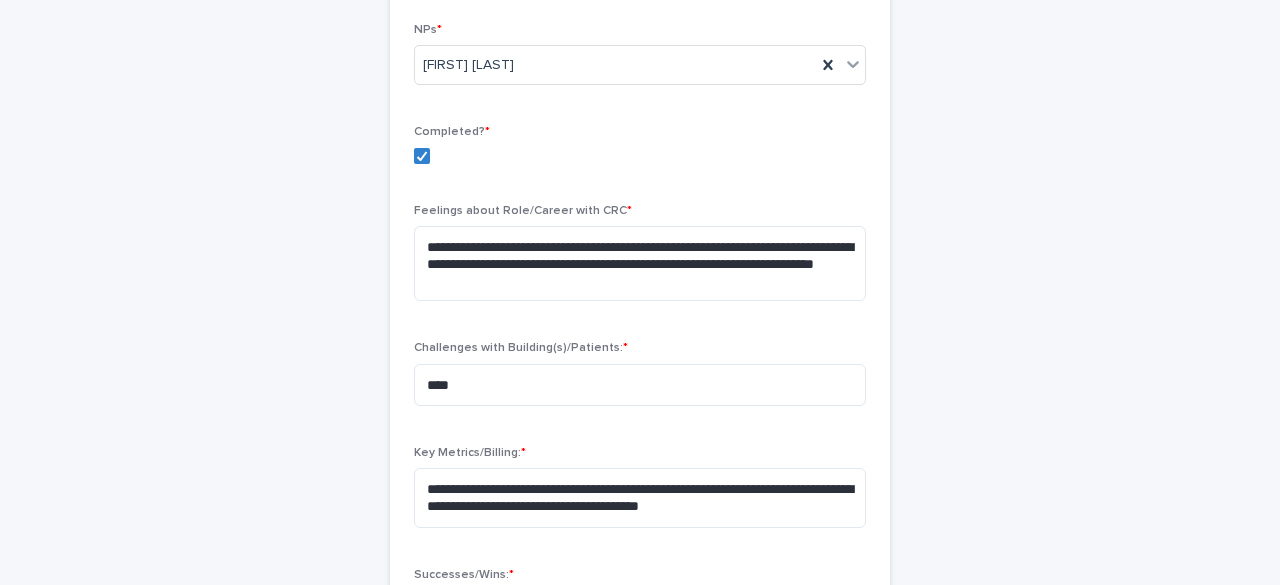 scroll, scrollTop: 273, scrollLeft: 0, axis: vertical 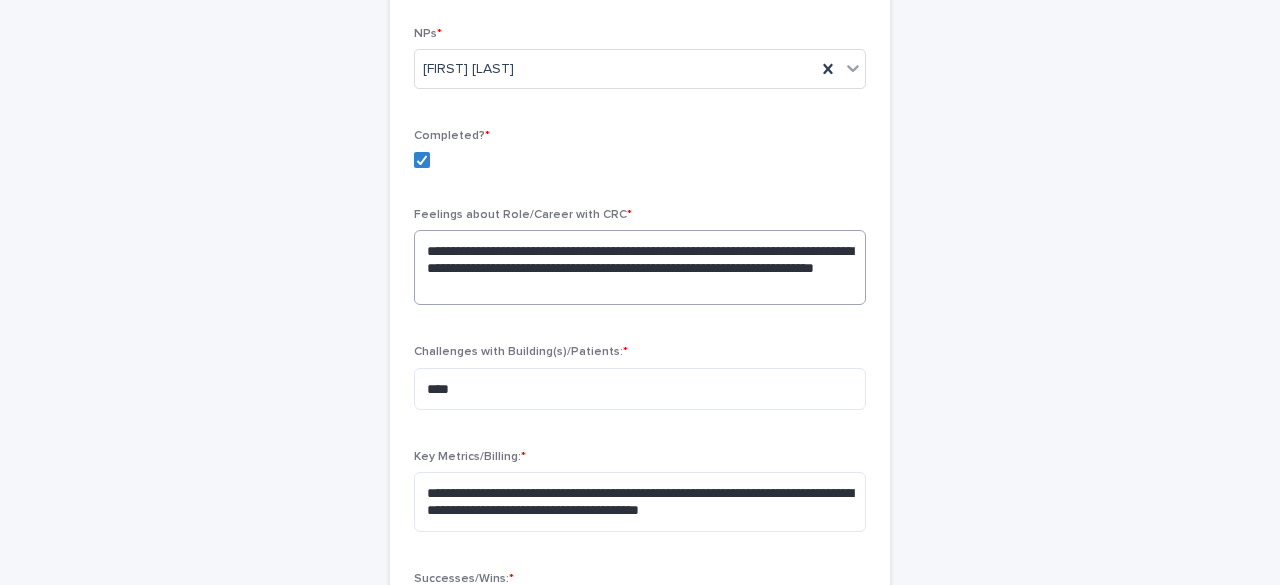 type on "*" 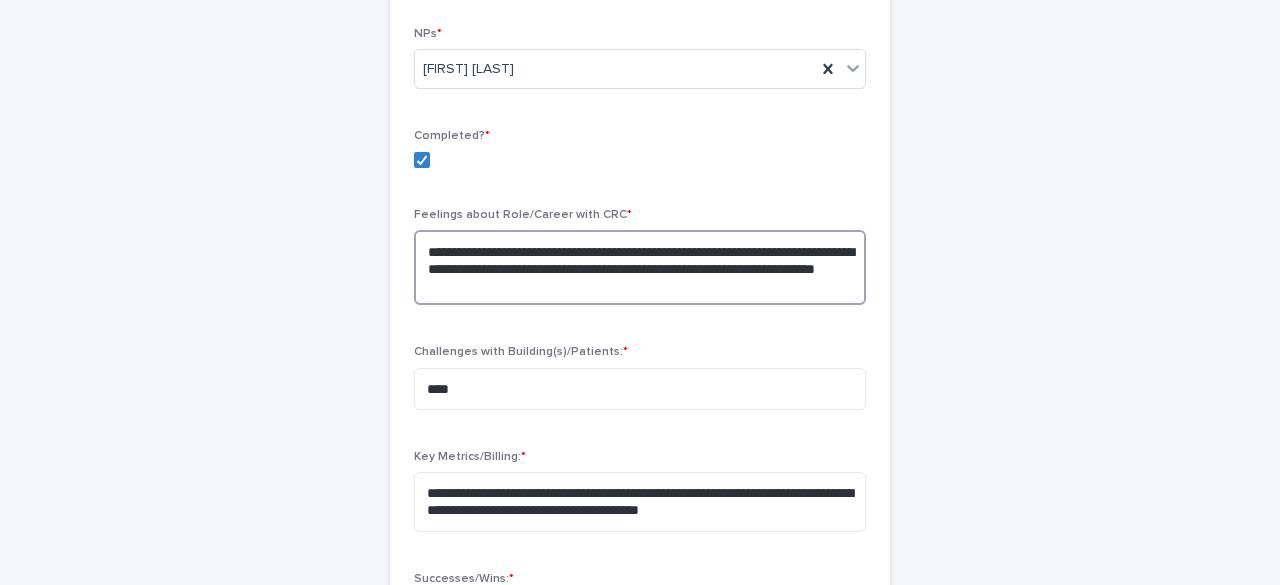 click on "**********" at bounding box center (640, 267) 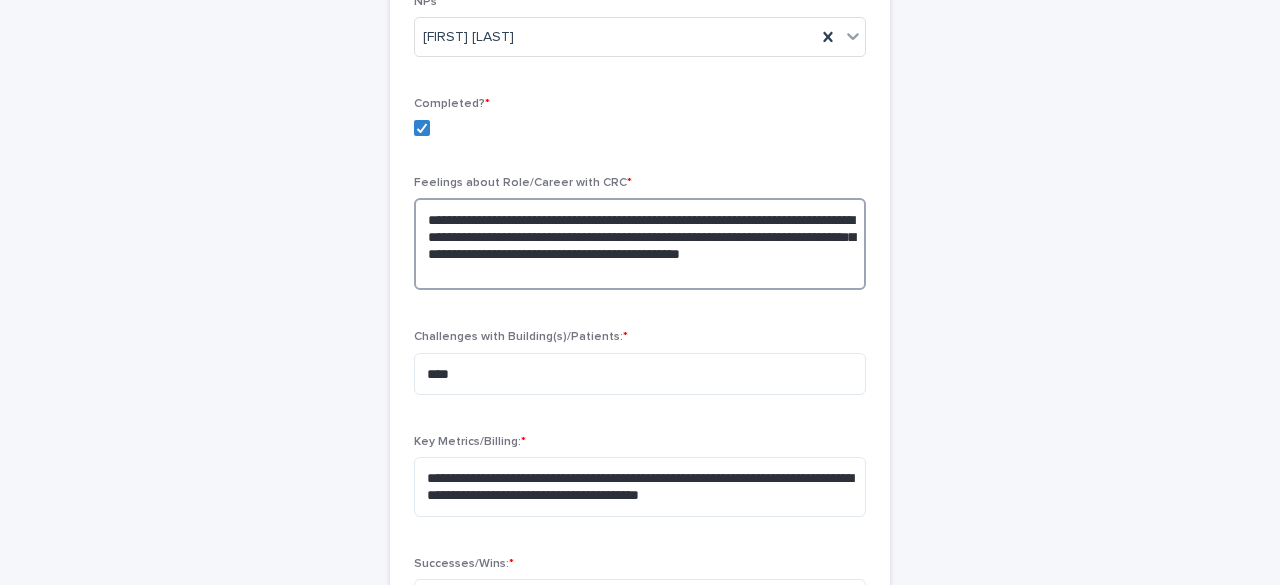 scroll, scrollTop: 309, scrollLeft: 0, axis: vertical 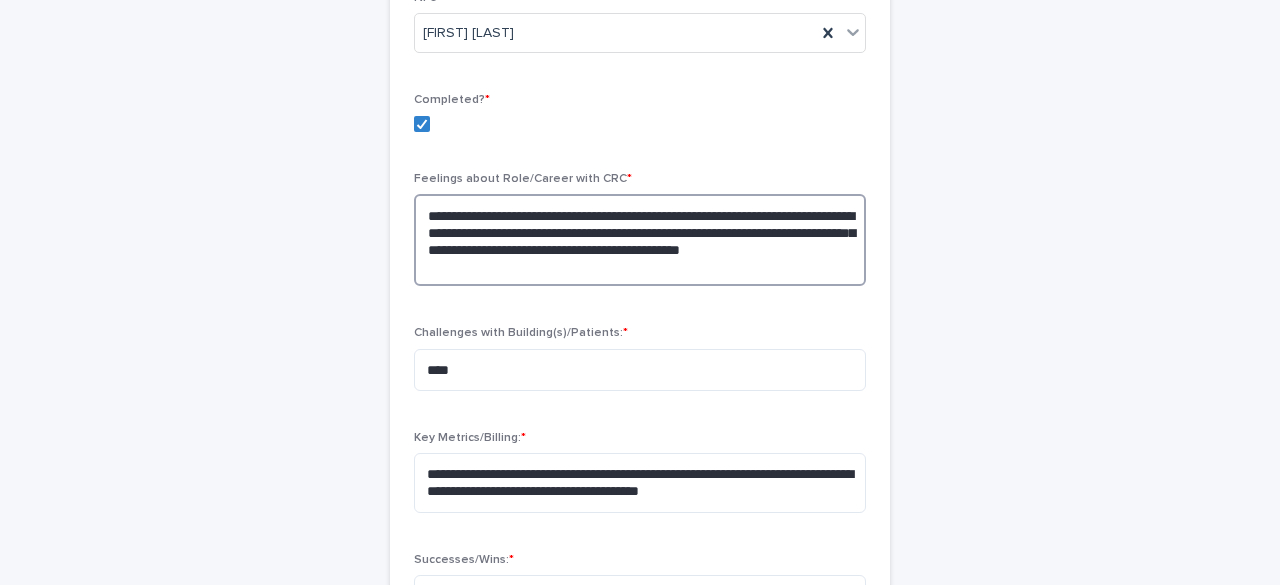 click on "**********" at bounding box center [640, 240] 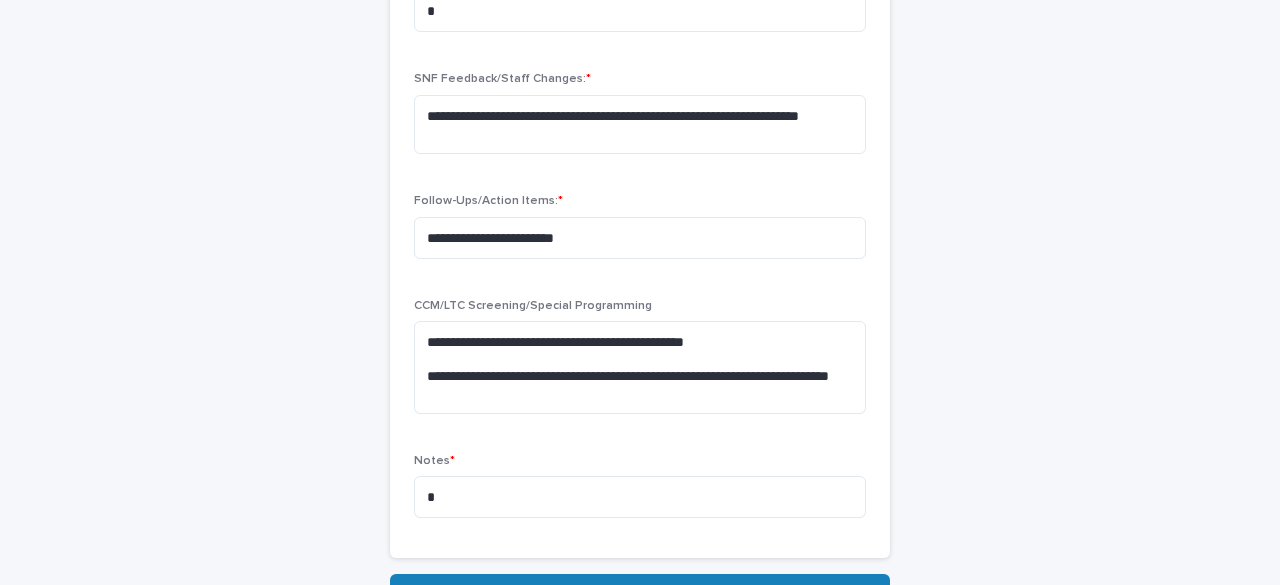 scroll, scrollTop: 896, scrollLeft: 0, axis: vertical 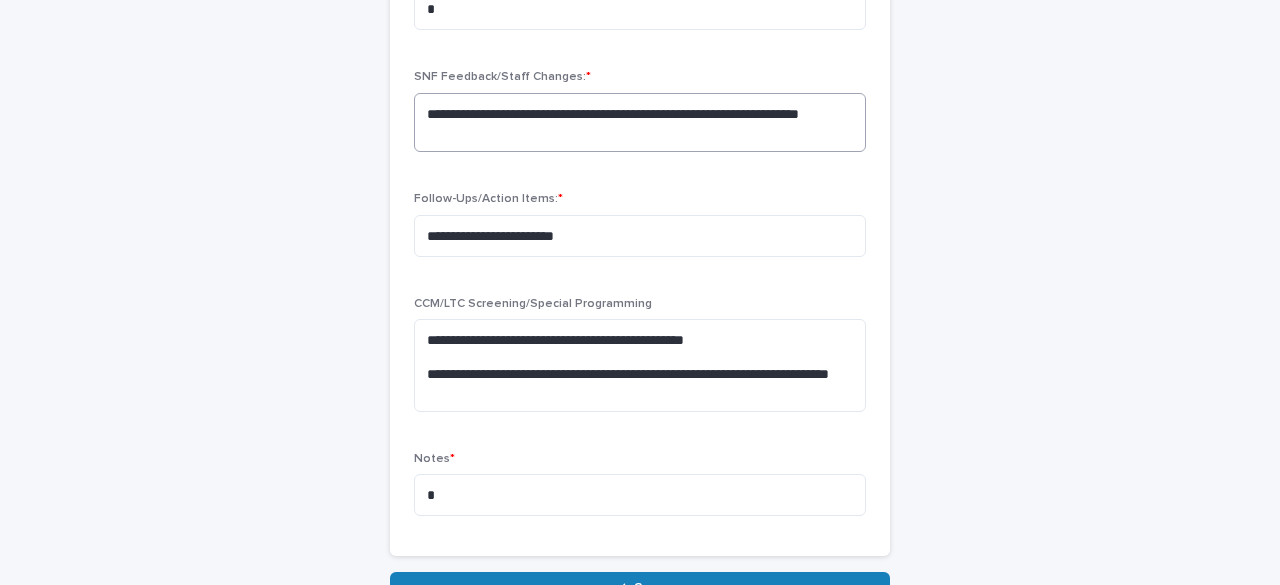 type on "**********" 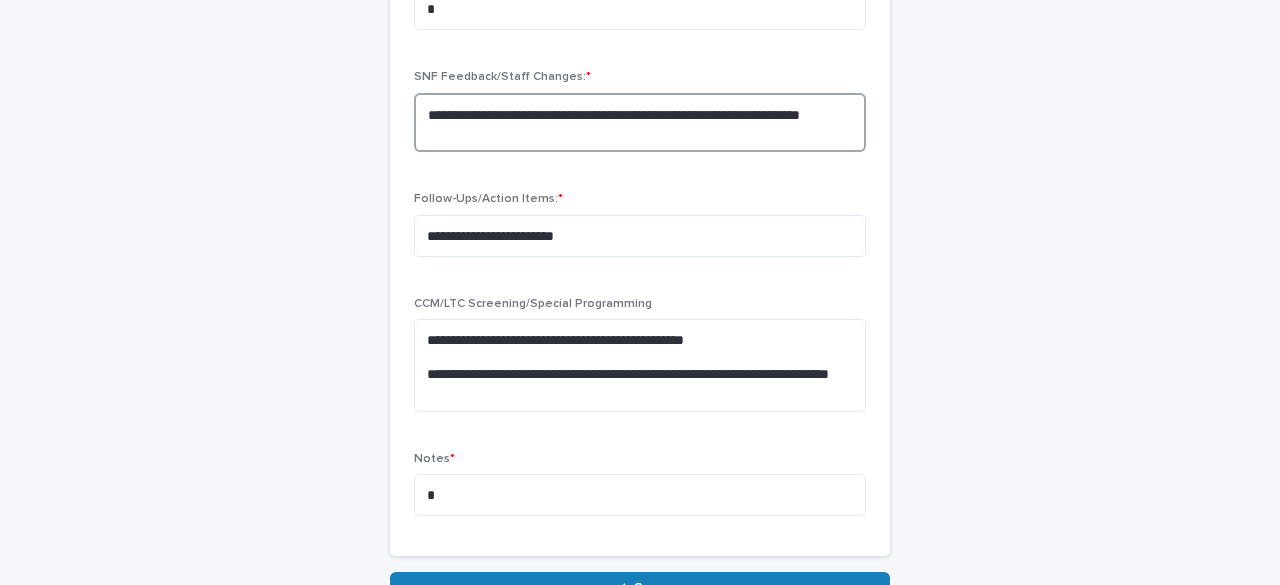 click on "**********" at bounding box center [640, 122] 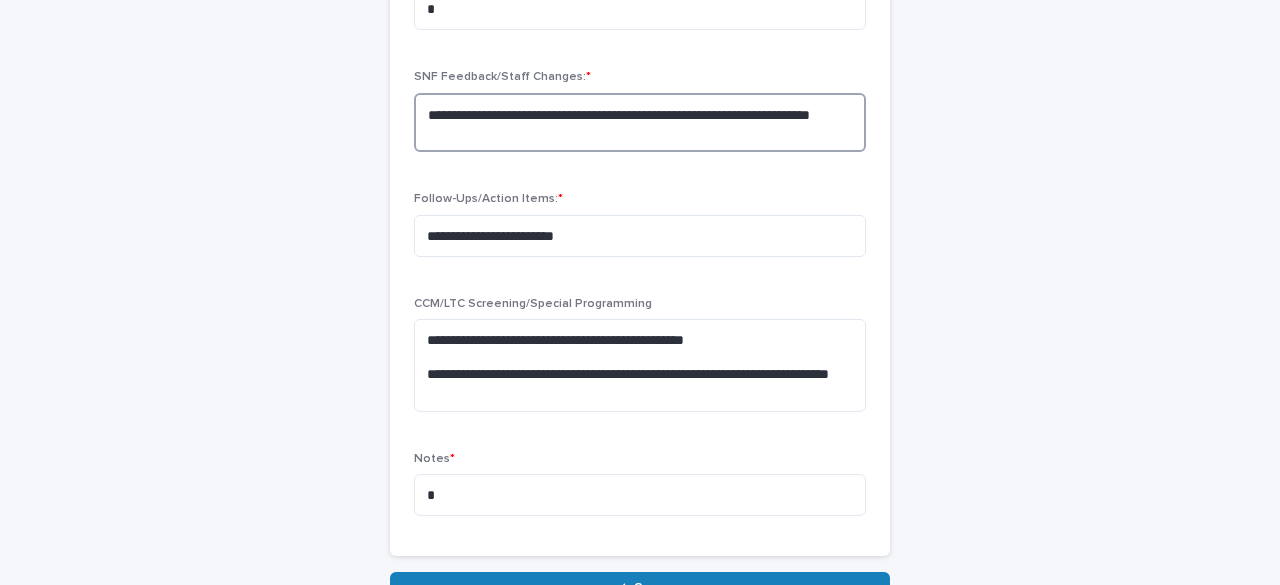 type on "**********" 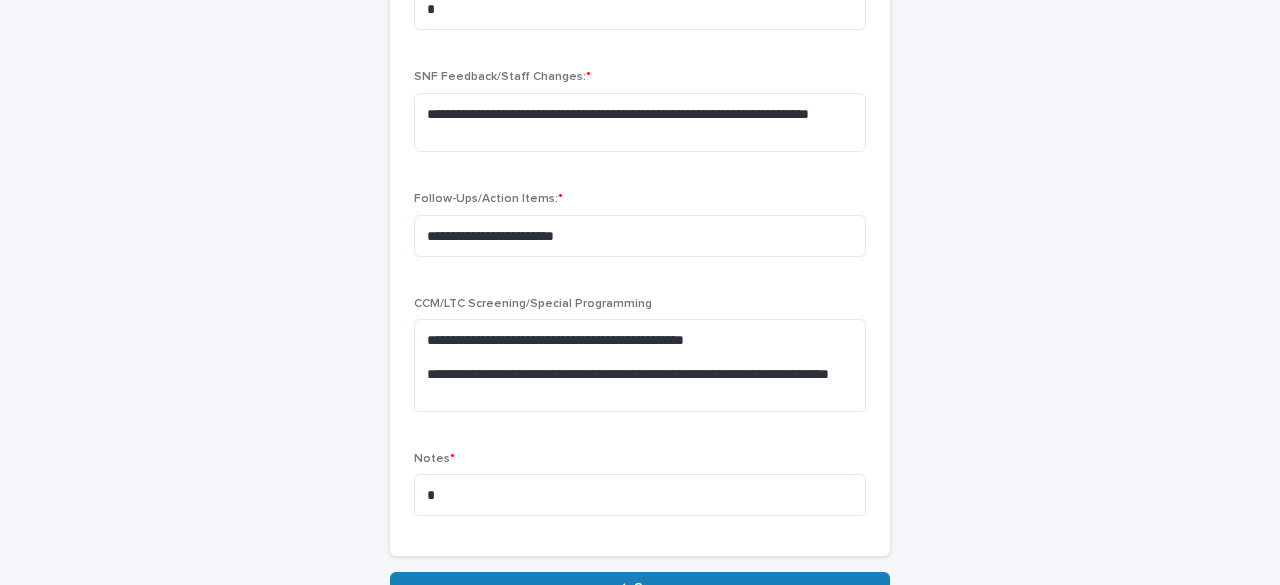 click on "**********" at bounding box center (640, 232) 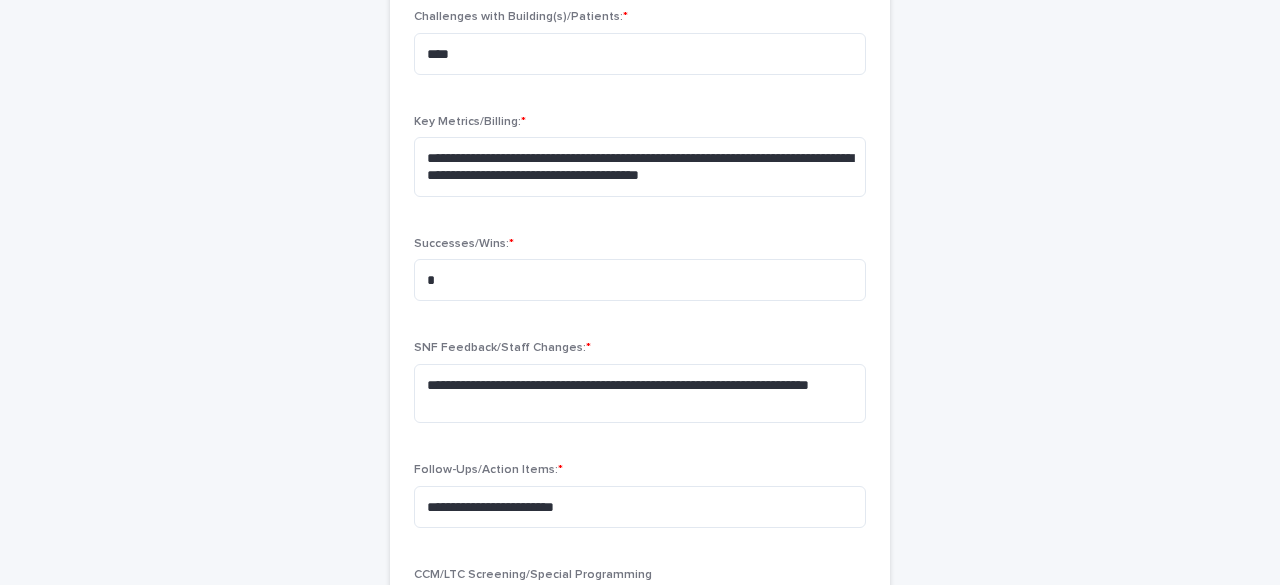 scroll, scrollTop: 1070, scrollLeft: 0, axis: vertical 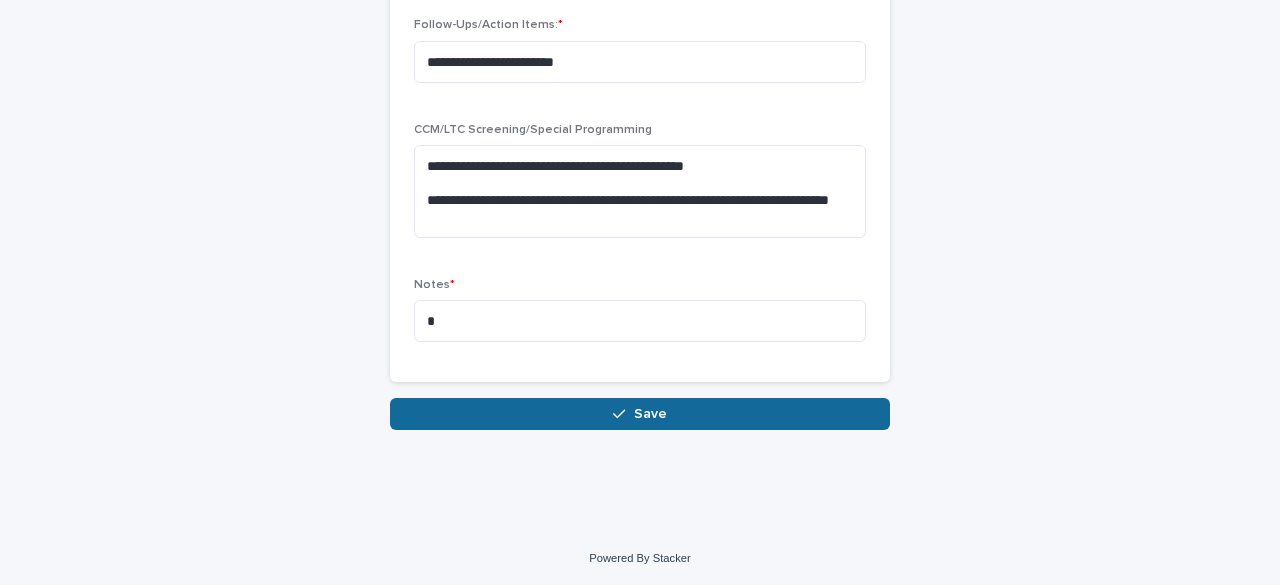 click on "Save" at bounding box center [640, 414] 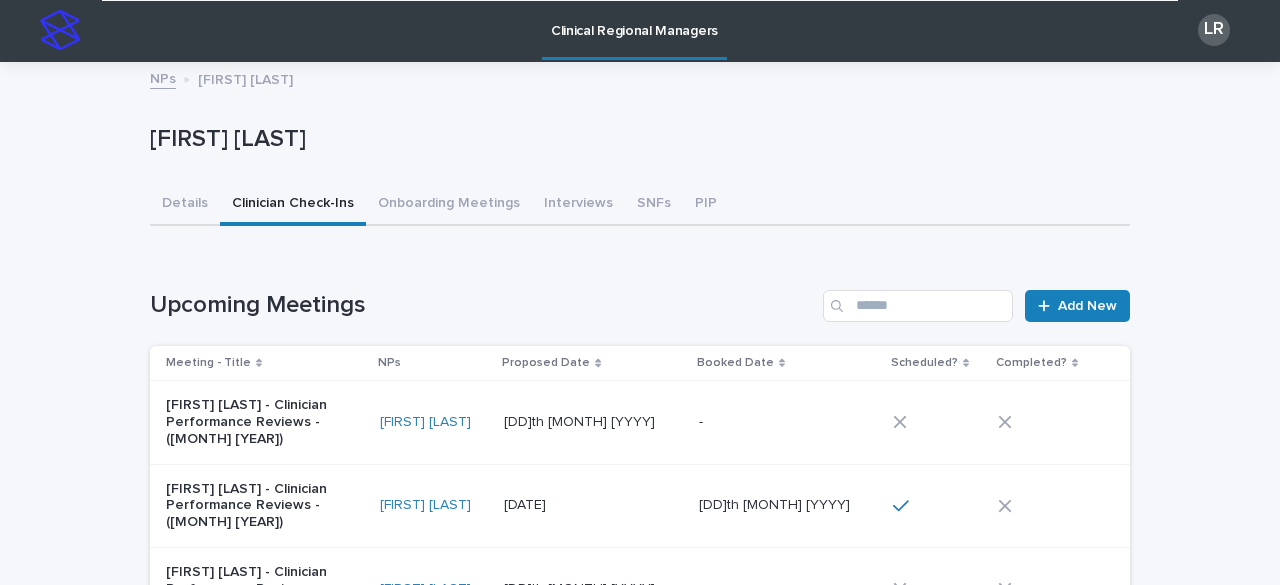 scroll, scrollTop: 0, scrollLeft: 0, axis: both 